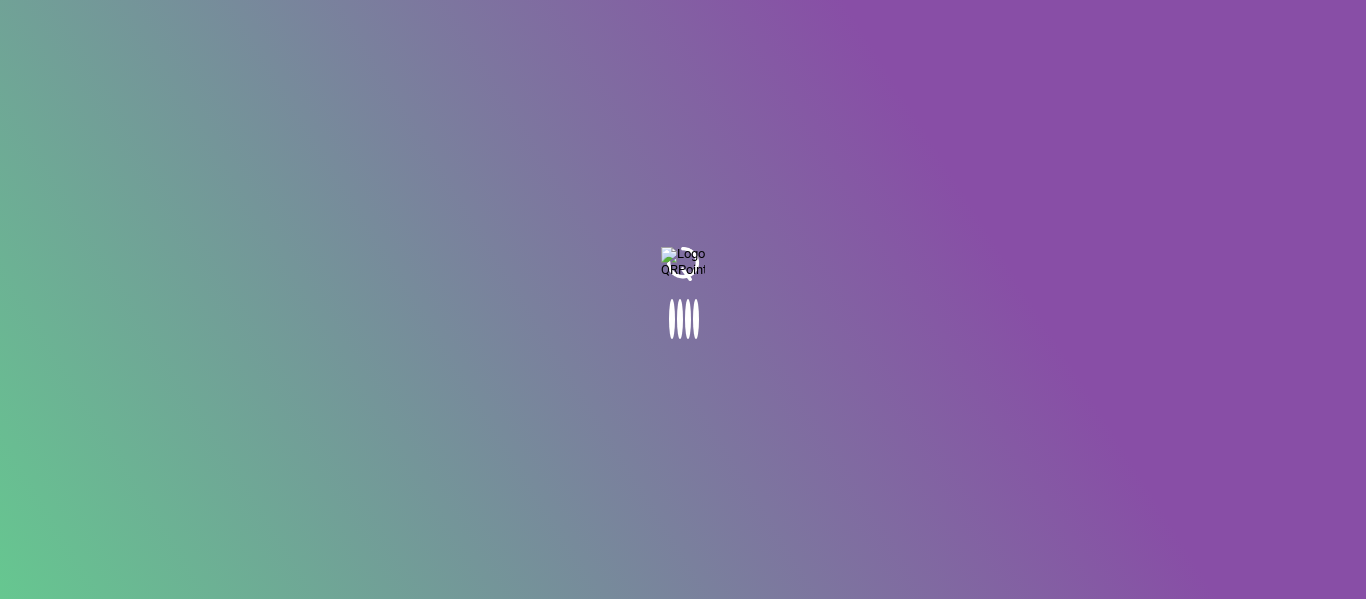 scroll, scrollTop: 0, scrollLeft: 0, axis: both 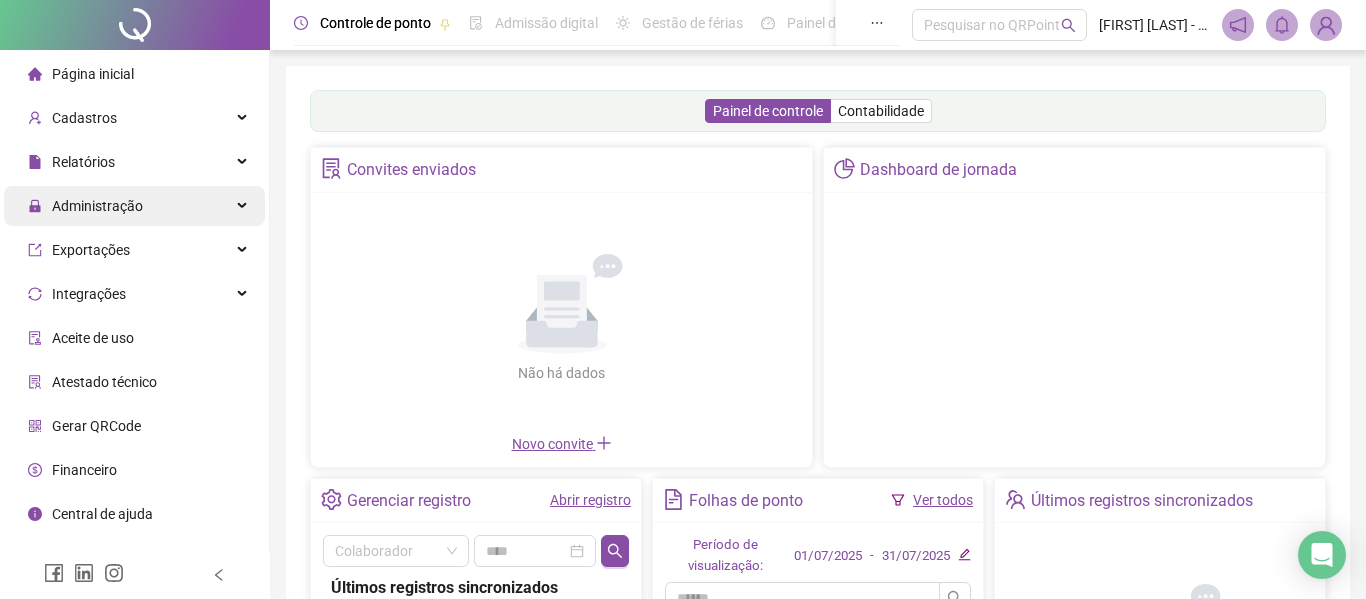 click on "Administração" at bounding box center (97, 206) 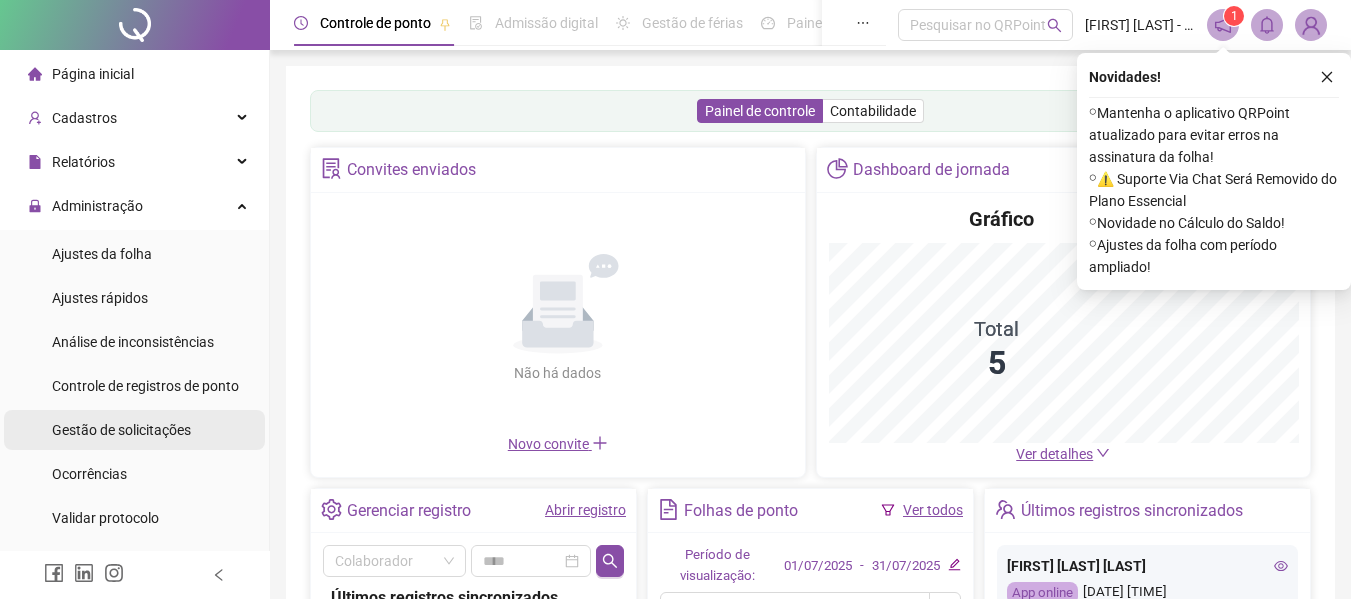 click on "Gestão de solicitações" at bounding box center (121, 430) 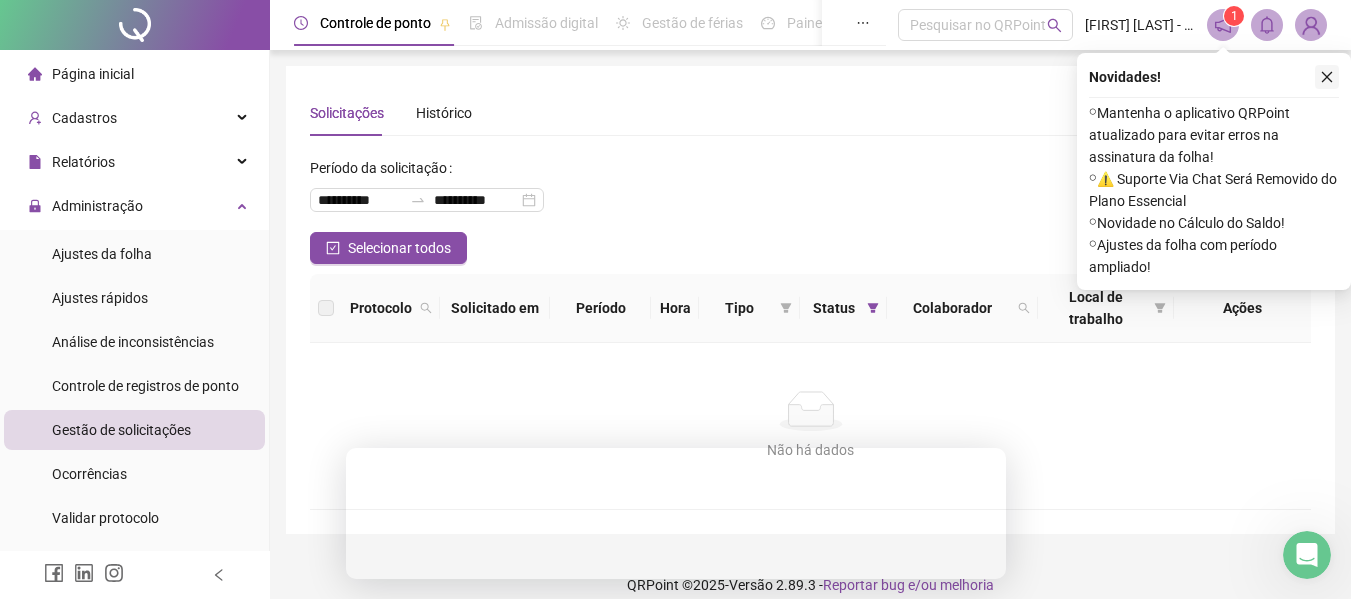 scroll, scrollTop: 0, scrollLeft: 0, axis: both 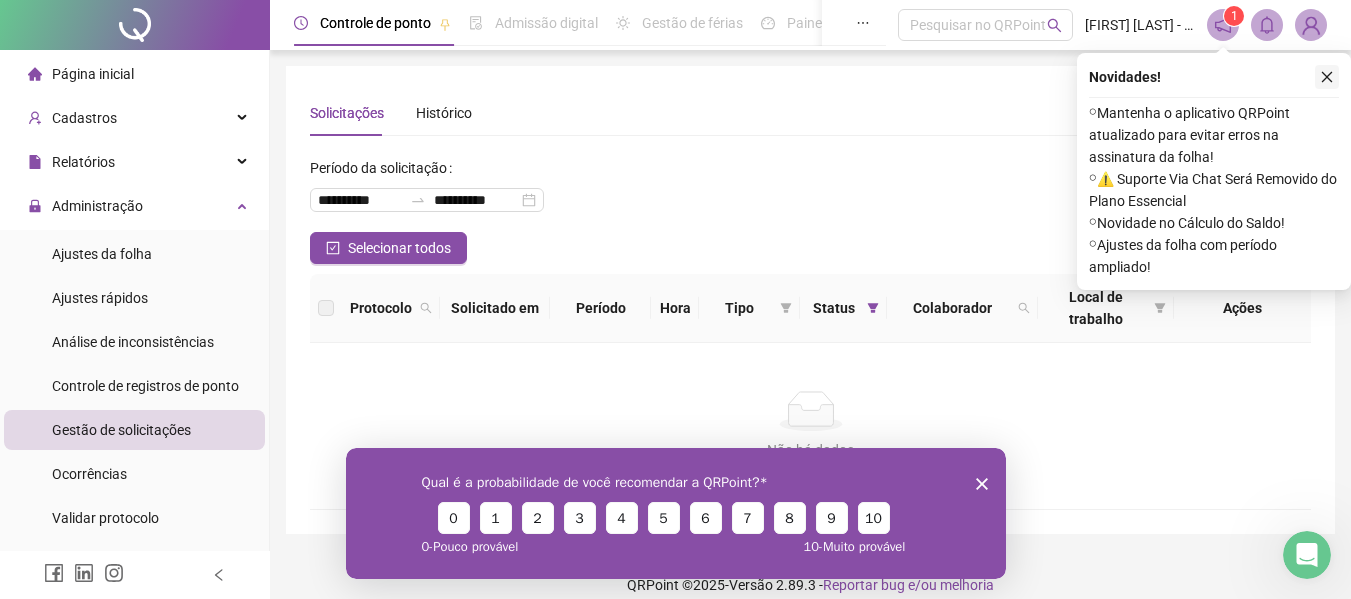 click 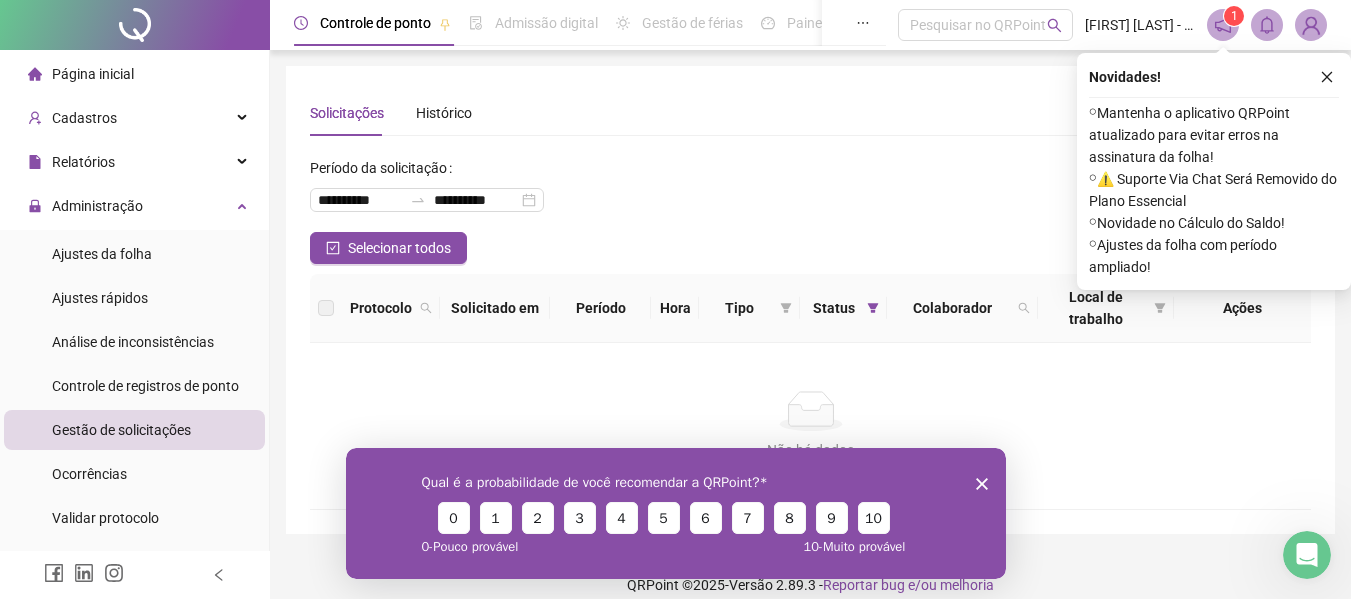scroll, scrollTop: 0, scrollLeft: 0, axis: both 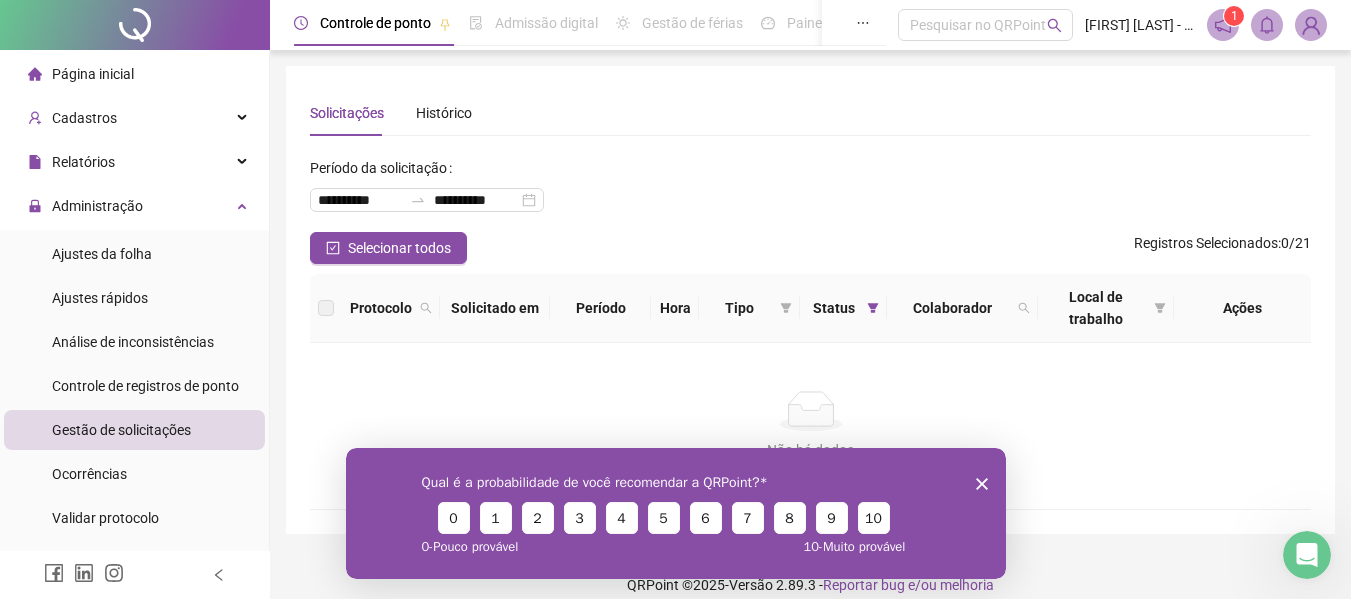 click 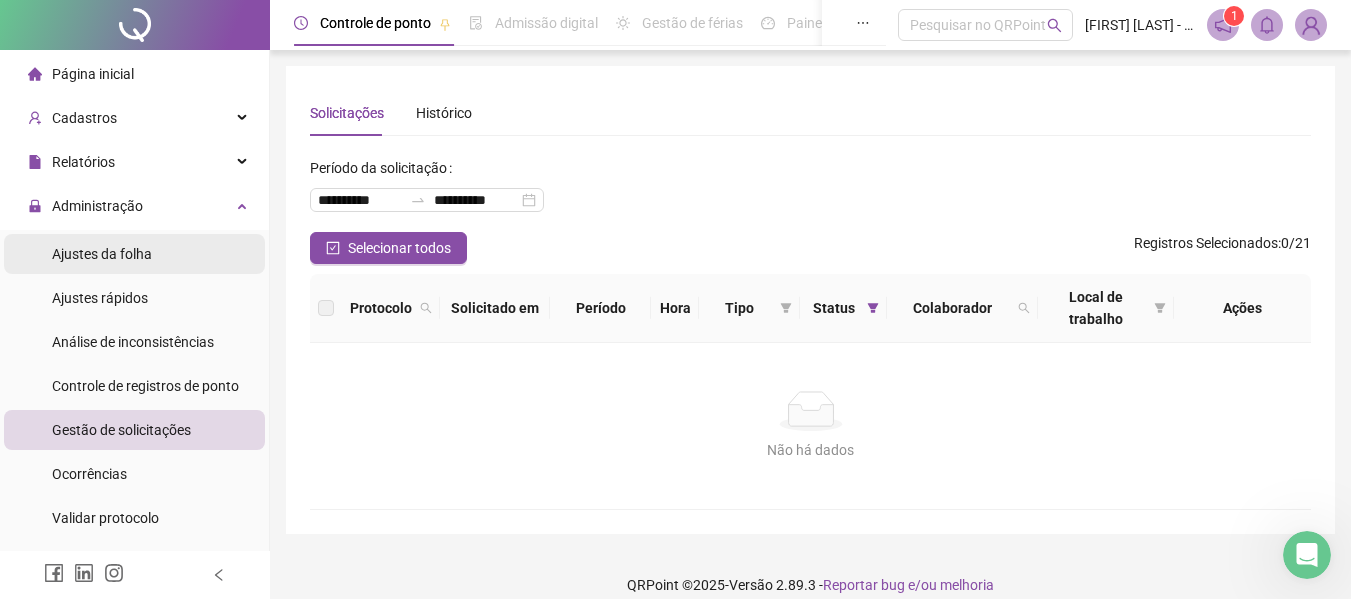 click on "Ajustes da folha" at bounding box center (102, 254) 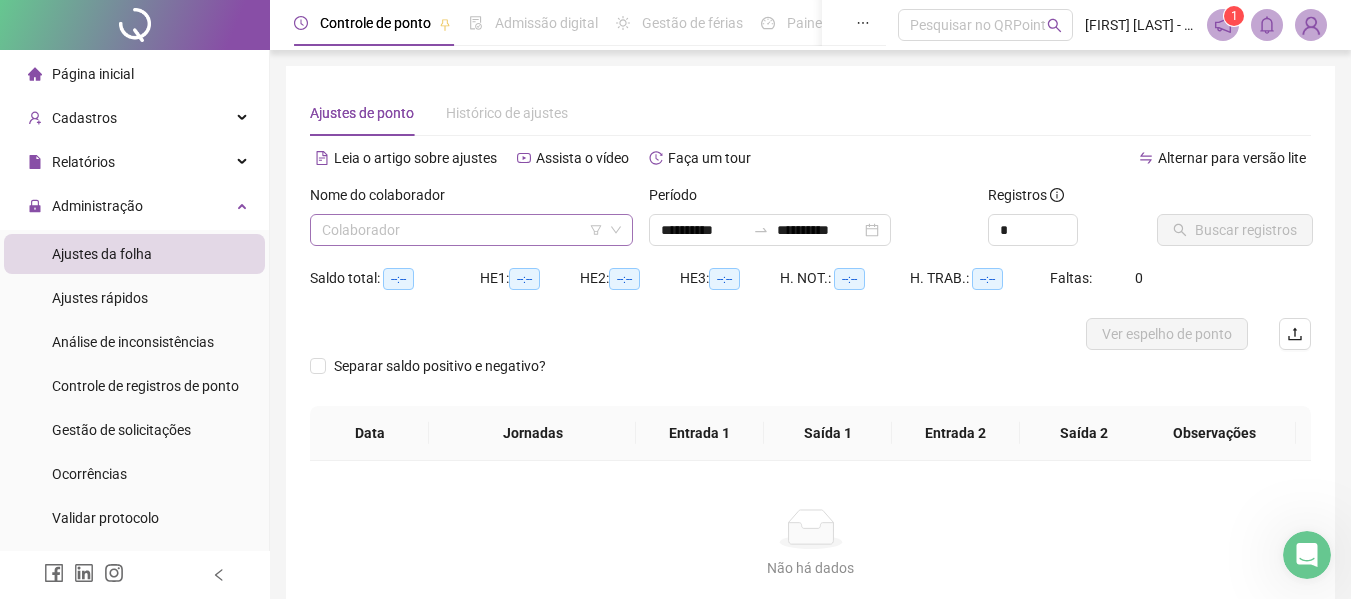 click at bounding box center (462, 230) 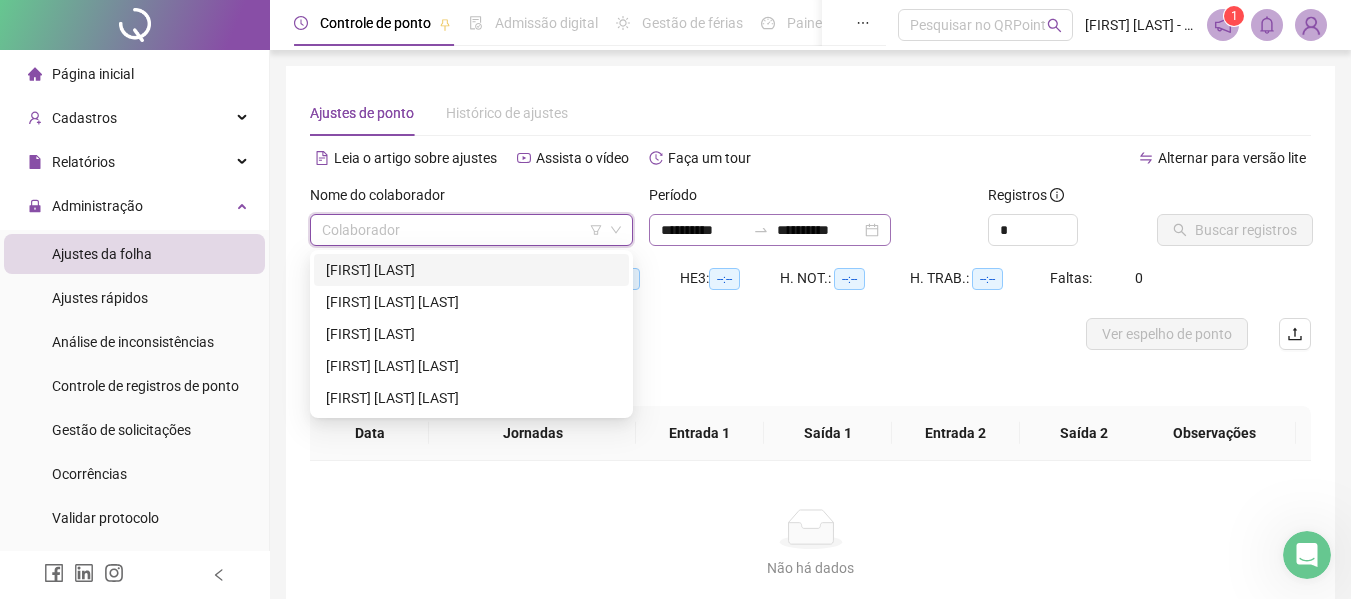 click at bounding box center [761, 230] 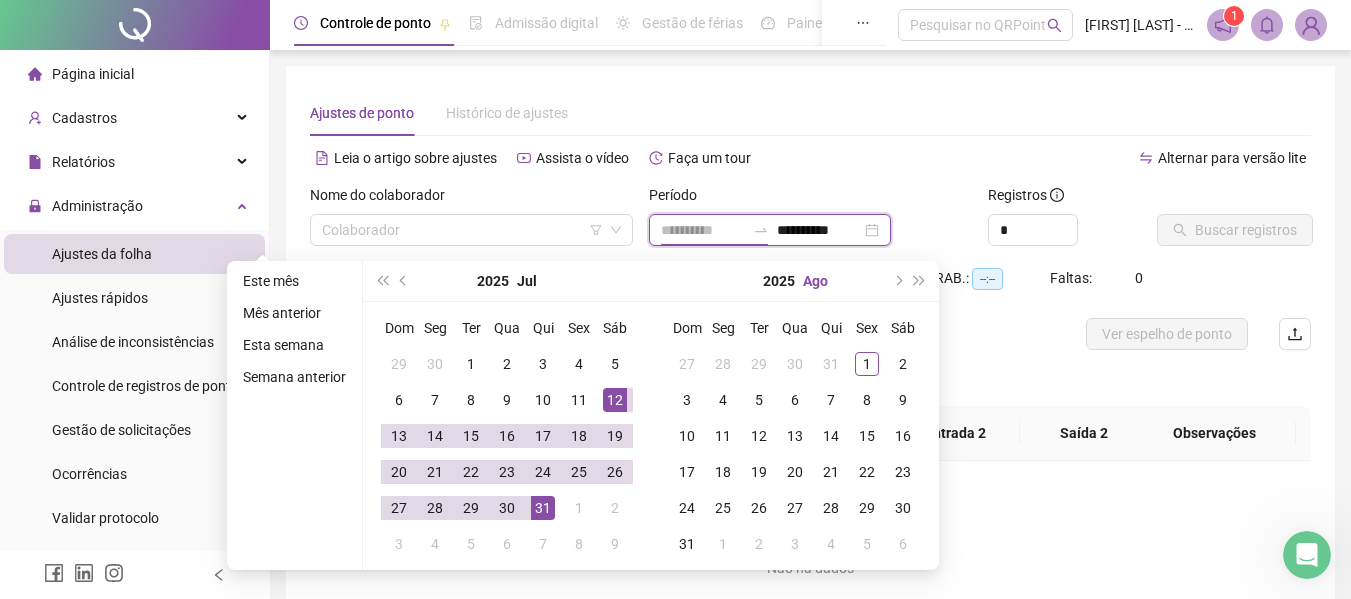 type on "**********" 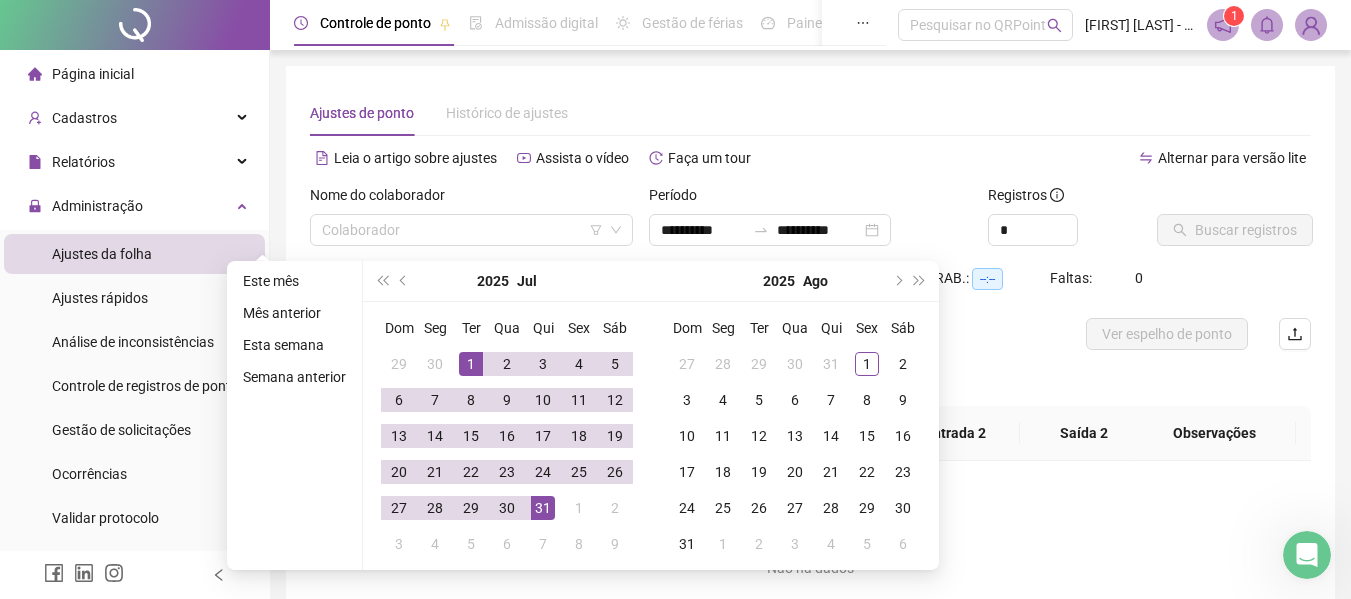 click on "Alternar para versão lite" at bounding box center (1061, 158) 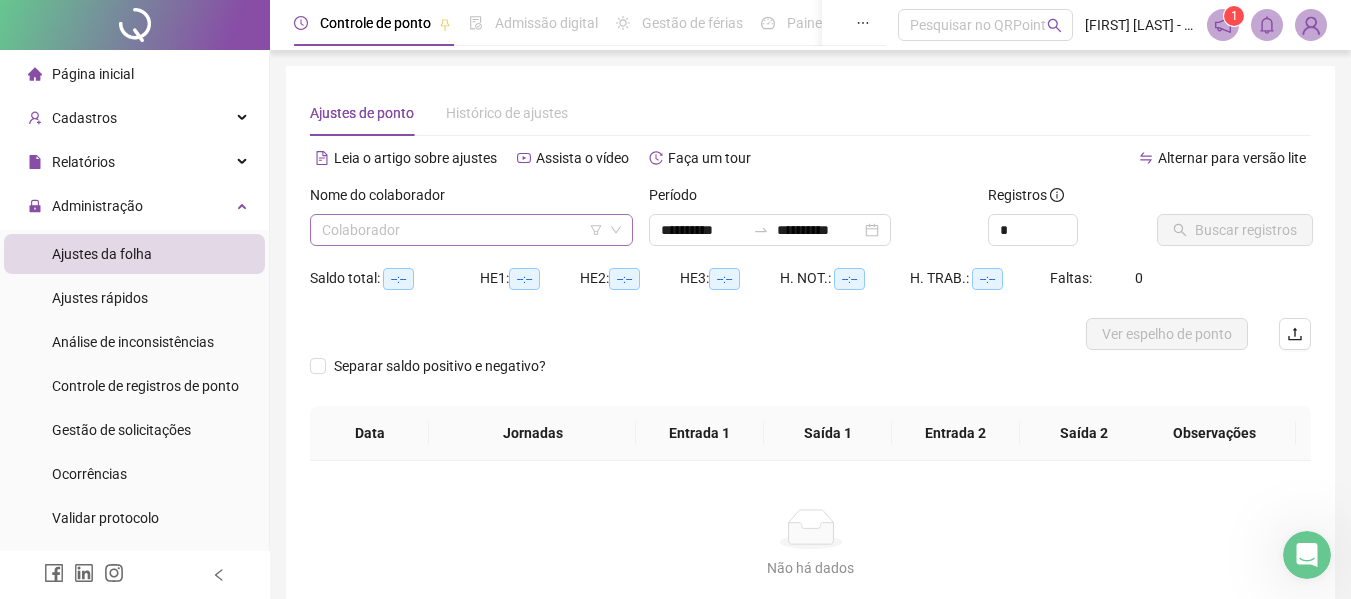 click at bounding box center [462, 230] 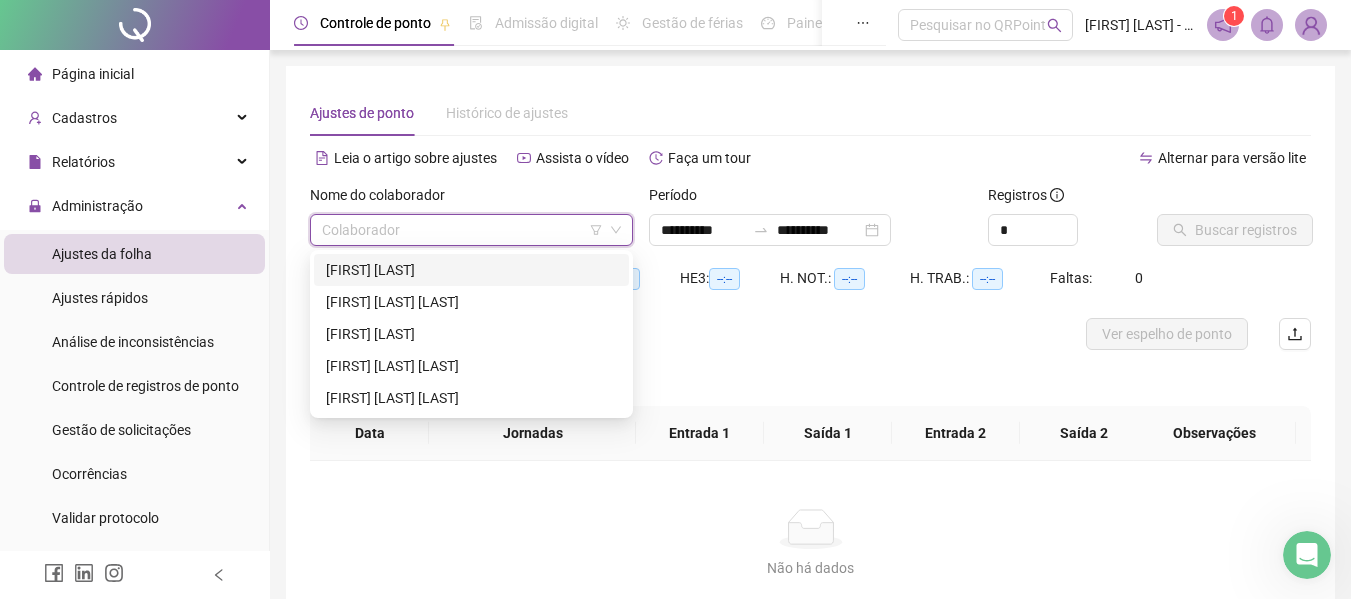 click on "ELISANGELA BARBOSA" at bounding box center [471, 270] 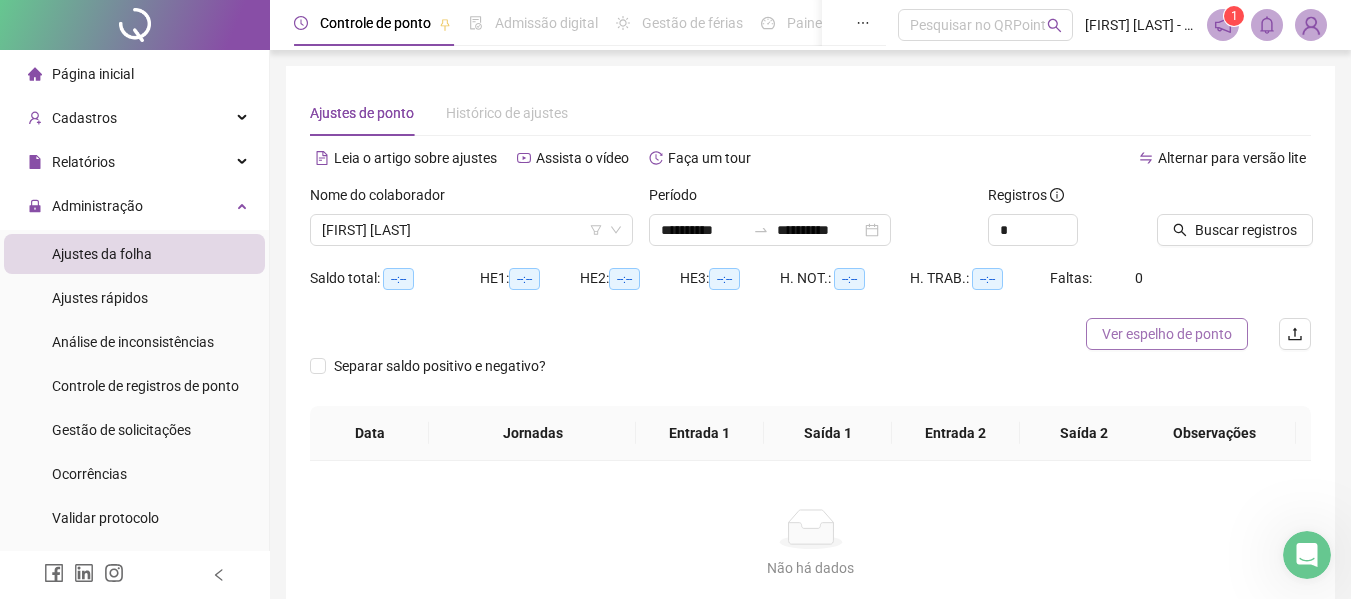 click on "Ver espelho de ponto" at bounding box center (1167, 334) 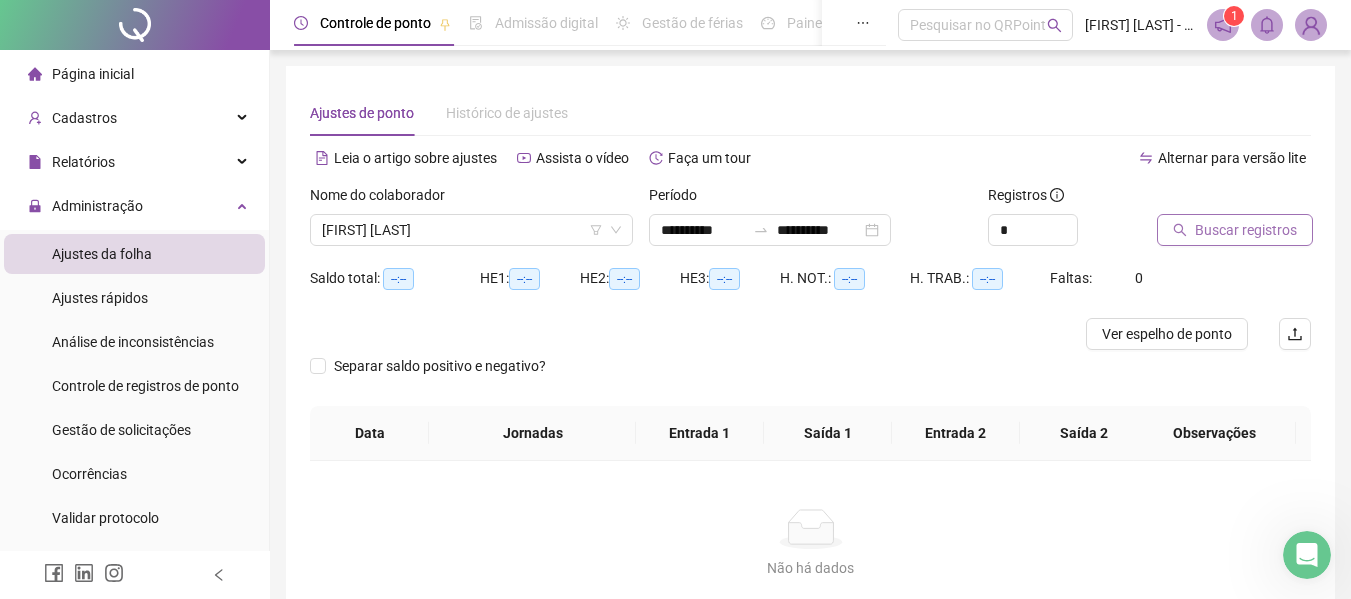click on "Buscar registros" at bounding box center [1246, 230] 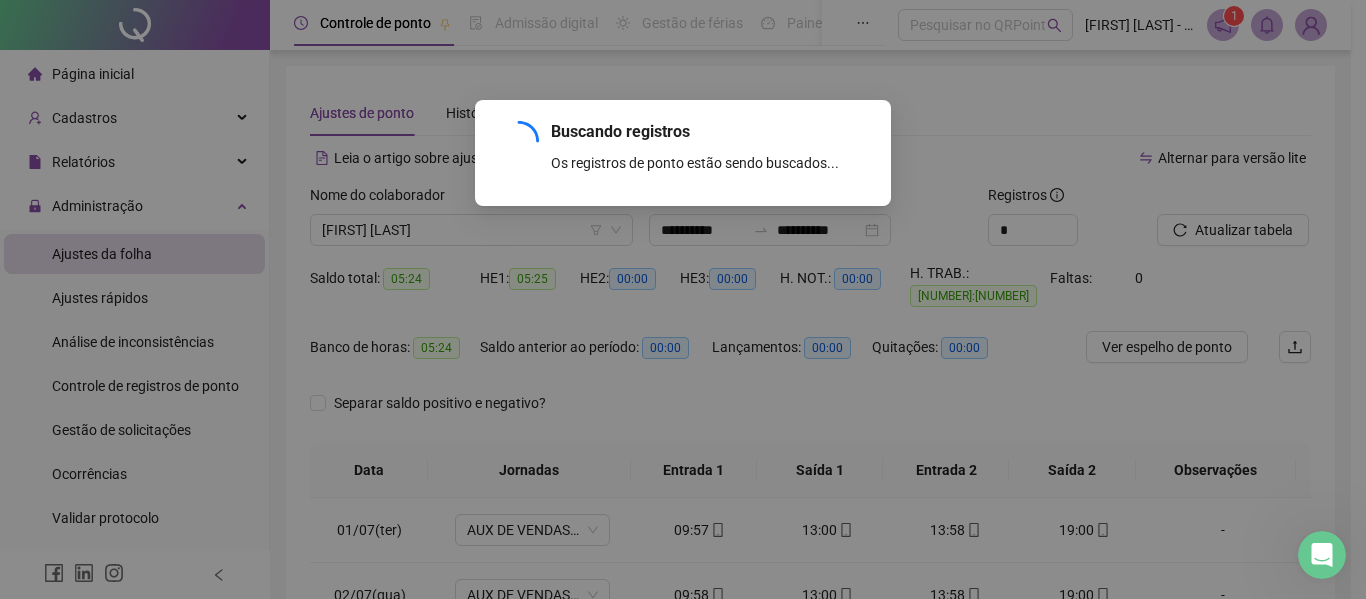 click on "Buscando registros Os registros de ponto estão sendo buscados... OK" at bounding box center [683, 299] 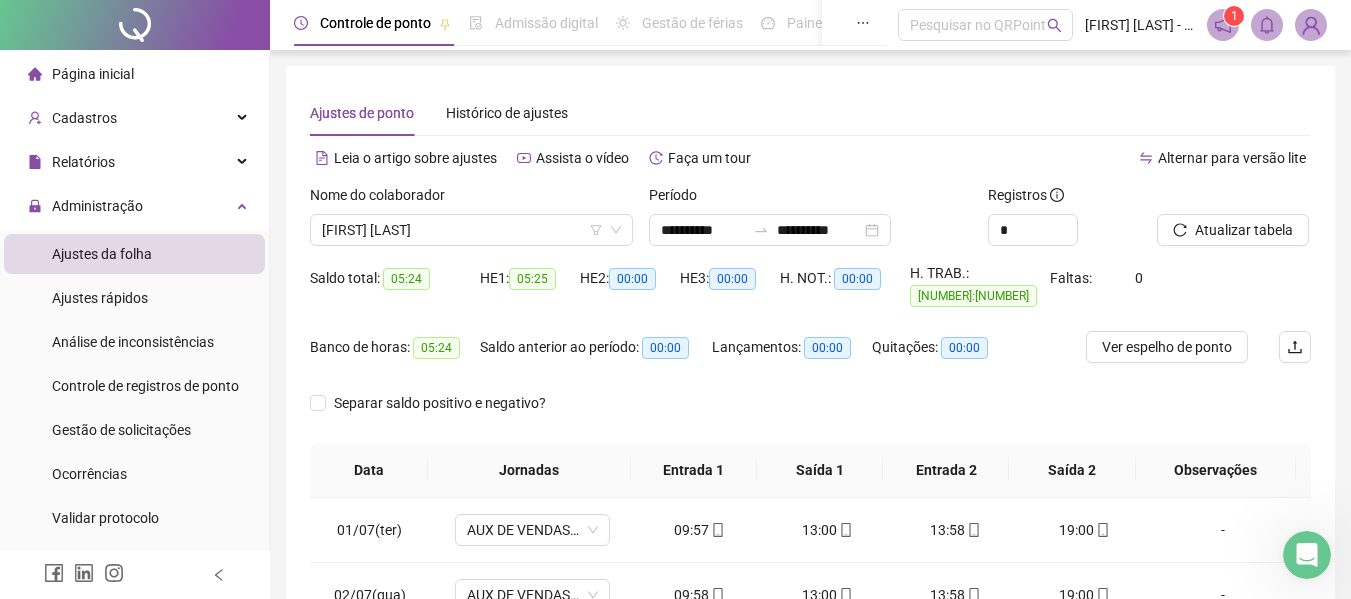 click on "ELISANGELA BARBOSA" at bounding box center [471, 230] 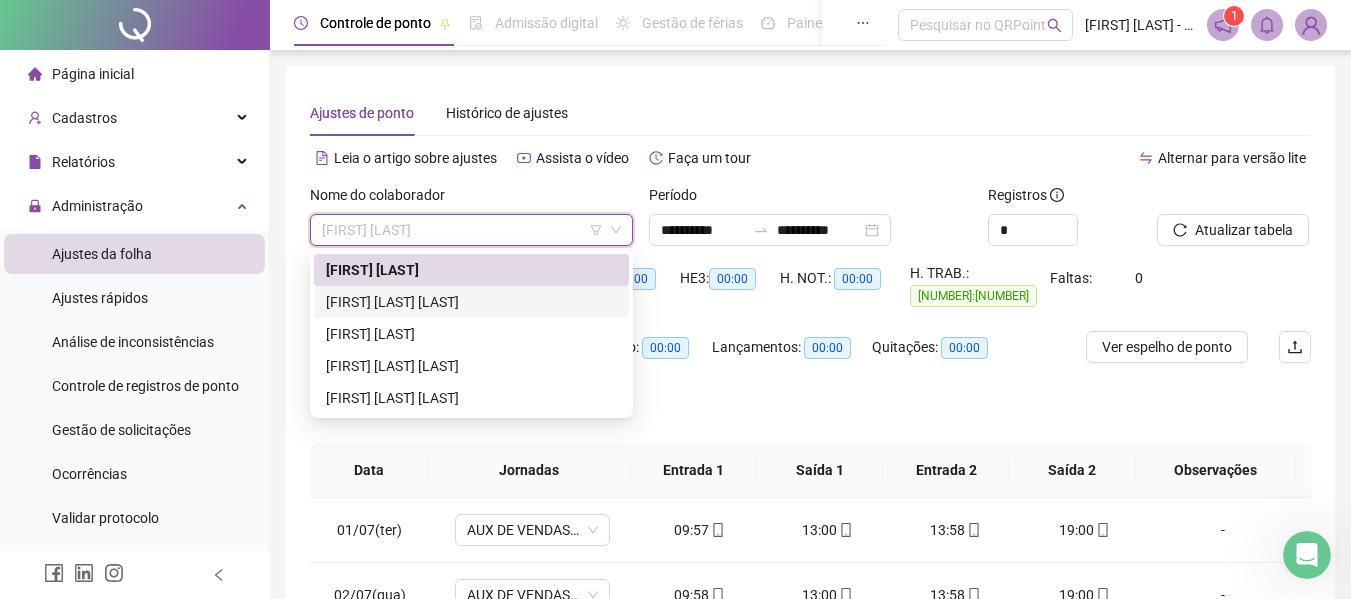 click on "GABRIELA DE CASSIA DOS SANTOS" at bounding box center (471, 302) 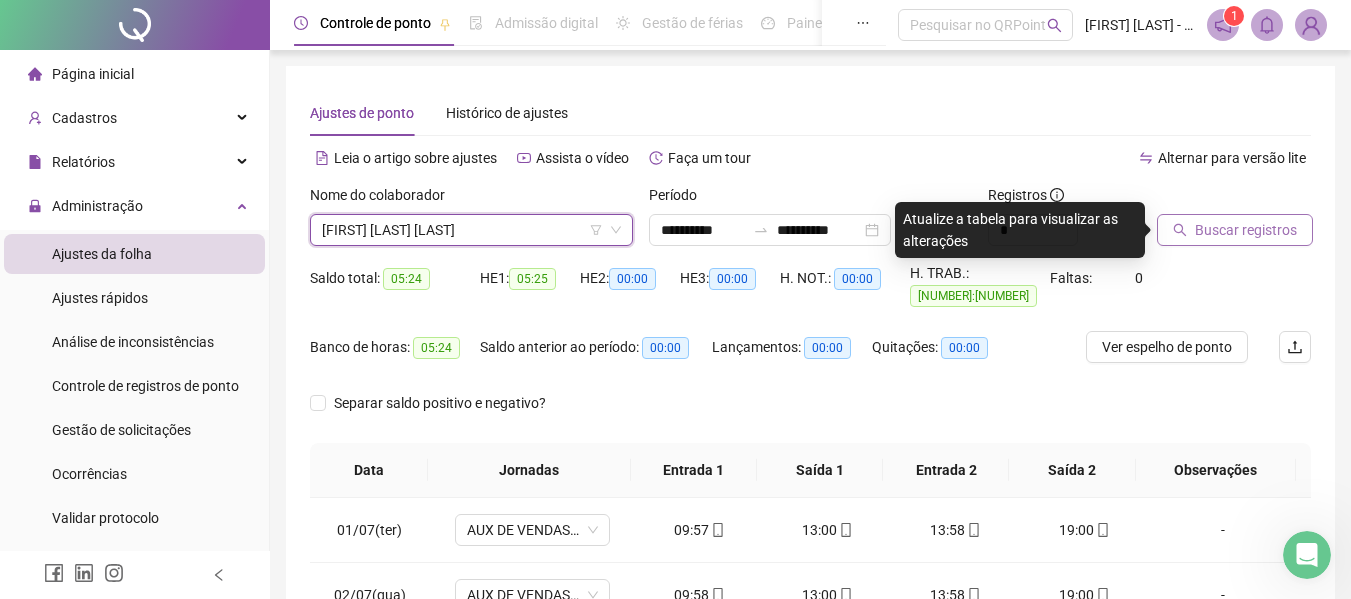 click on "Buscar registros" at bounding box center (1246, 230) 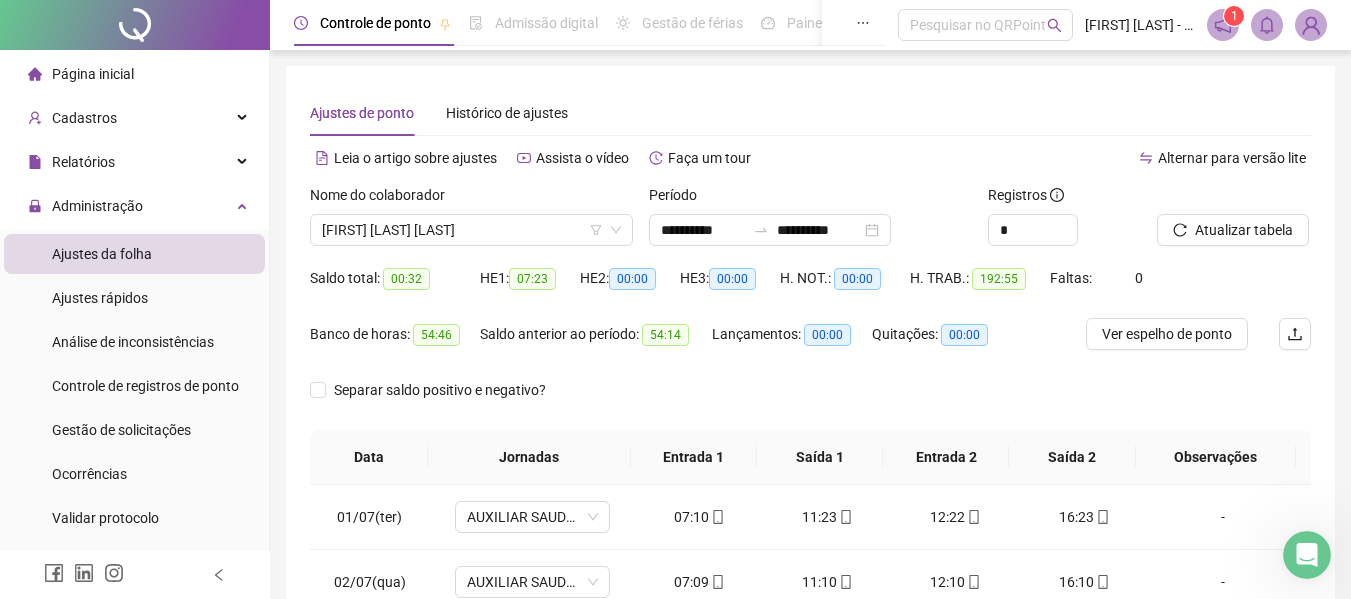 click on "Ver espelho de ponto" at bounding box center (1167, 334) 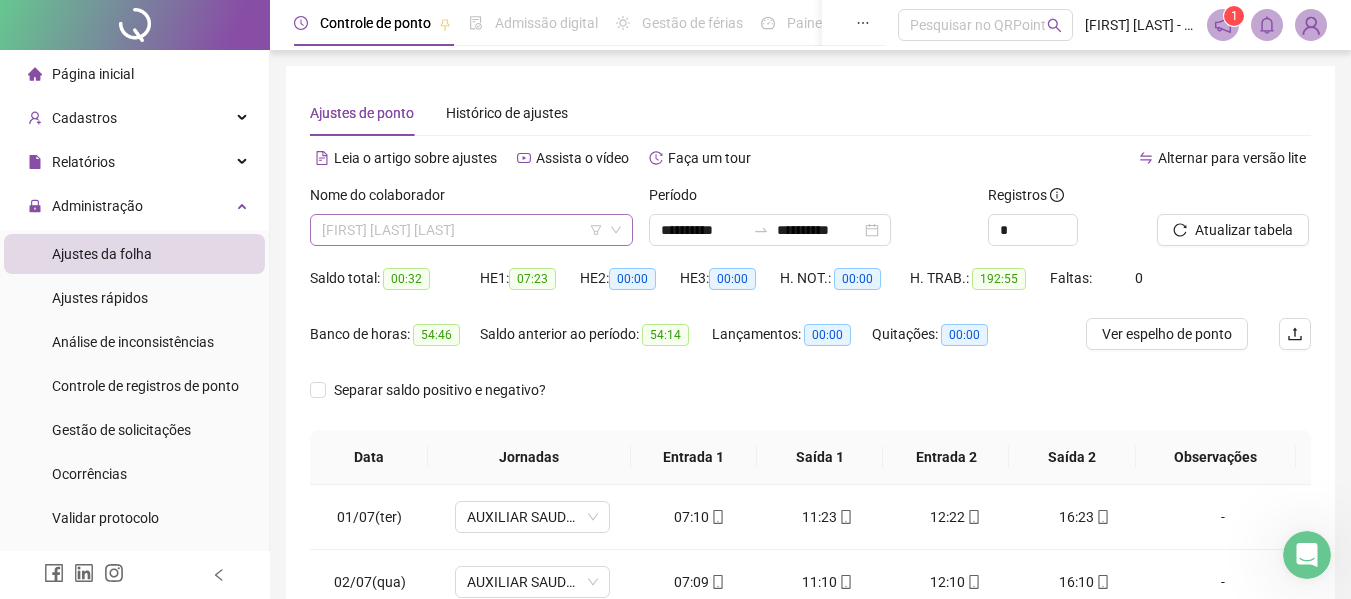 click on "GABRIELA DE CASSIA DOS SANTOS" at bounding box center (471, 230) 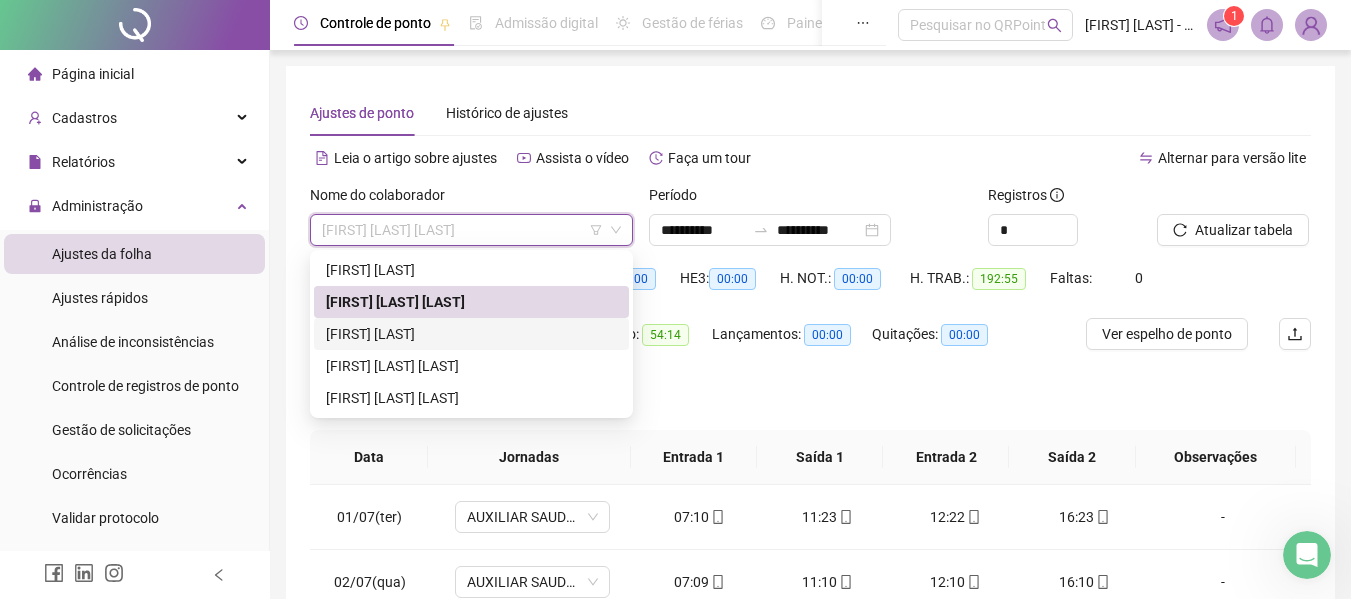 click on "JUCIMARA DOS SANTOS" at bounding box center [471, 334] 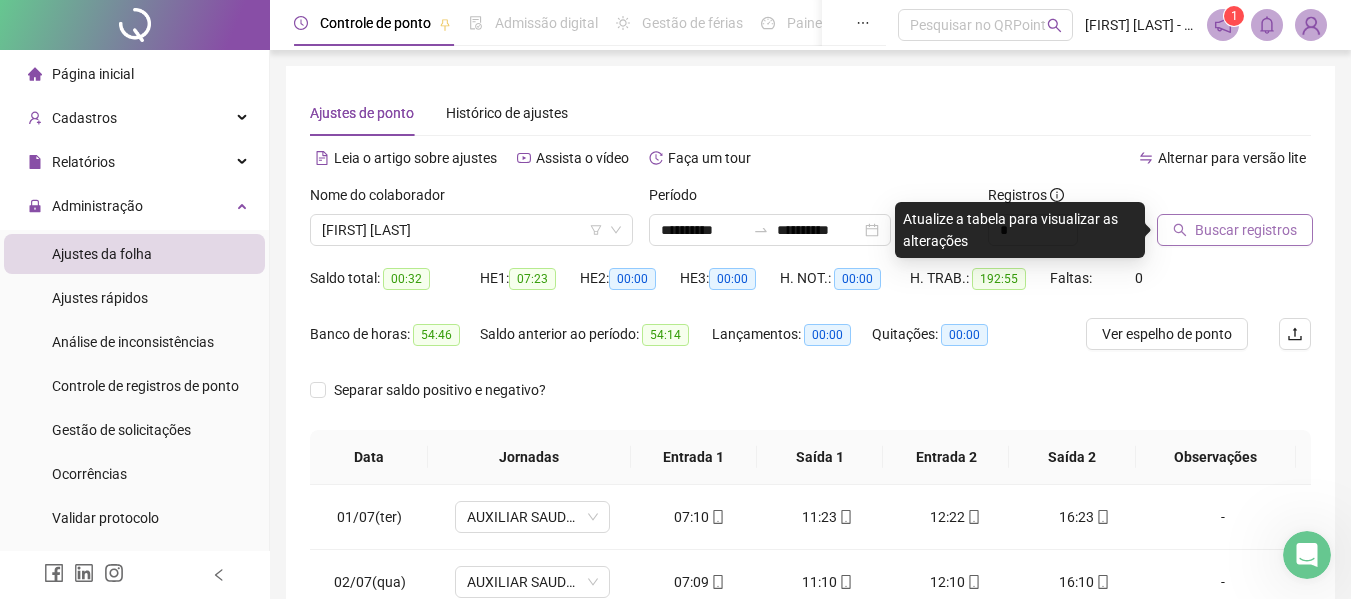 click 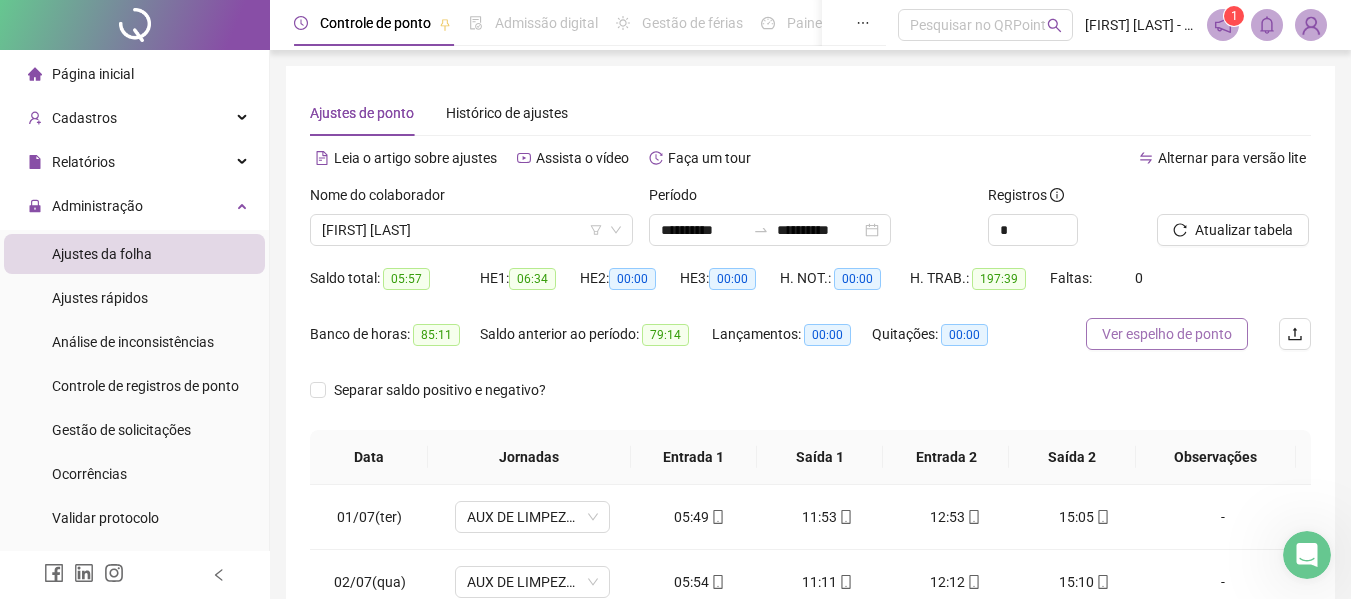 click on "Ver espelho de ponto" at bounding box center [1167, 334] 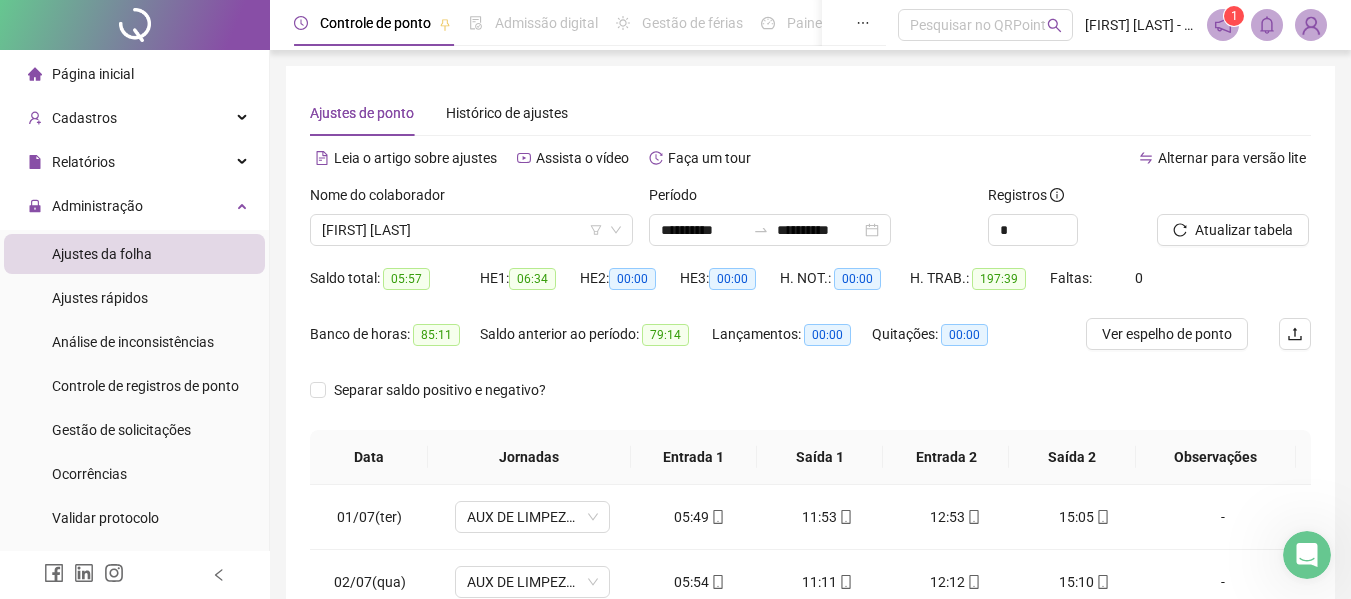 click on "JUCIMARA DOS SANTOS" at bounding box center (471, 230) 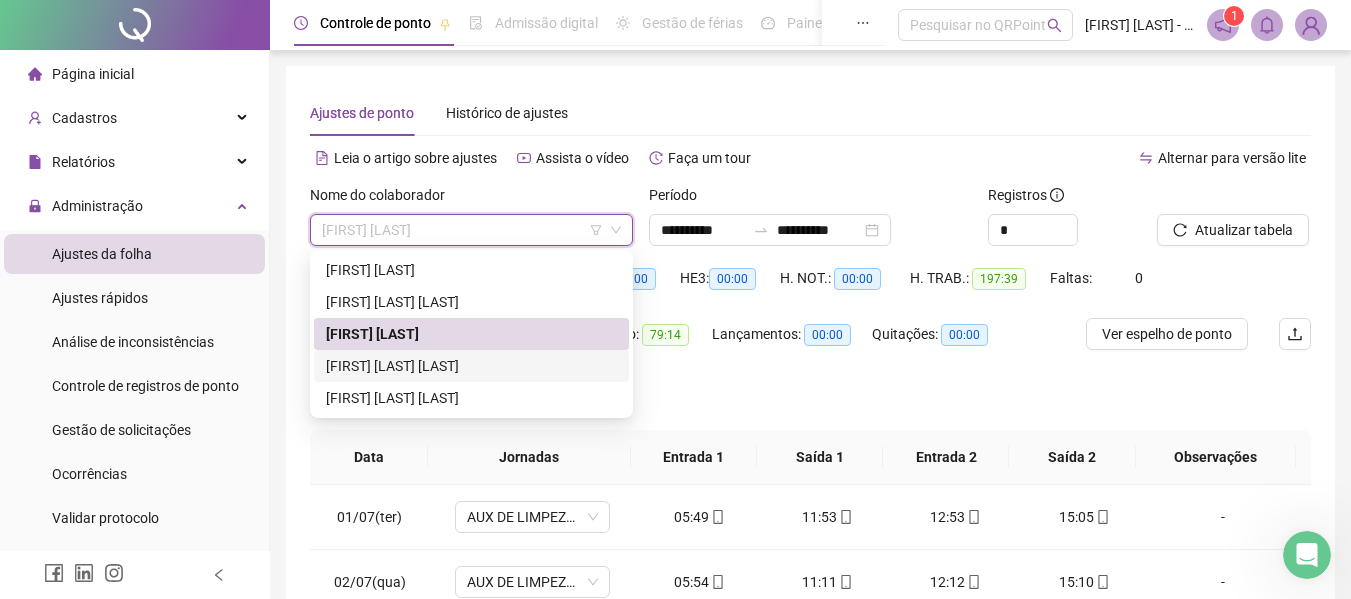 click on "MILENA MENDONÇA DE SANTANA" at bounding box center (471, 366) 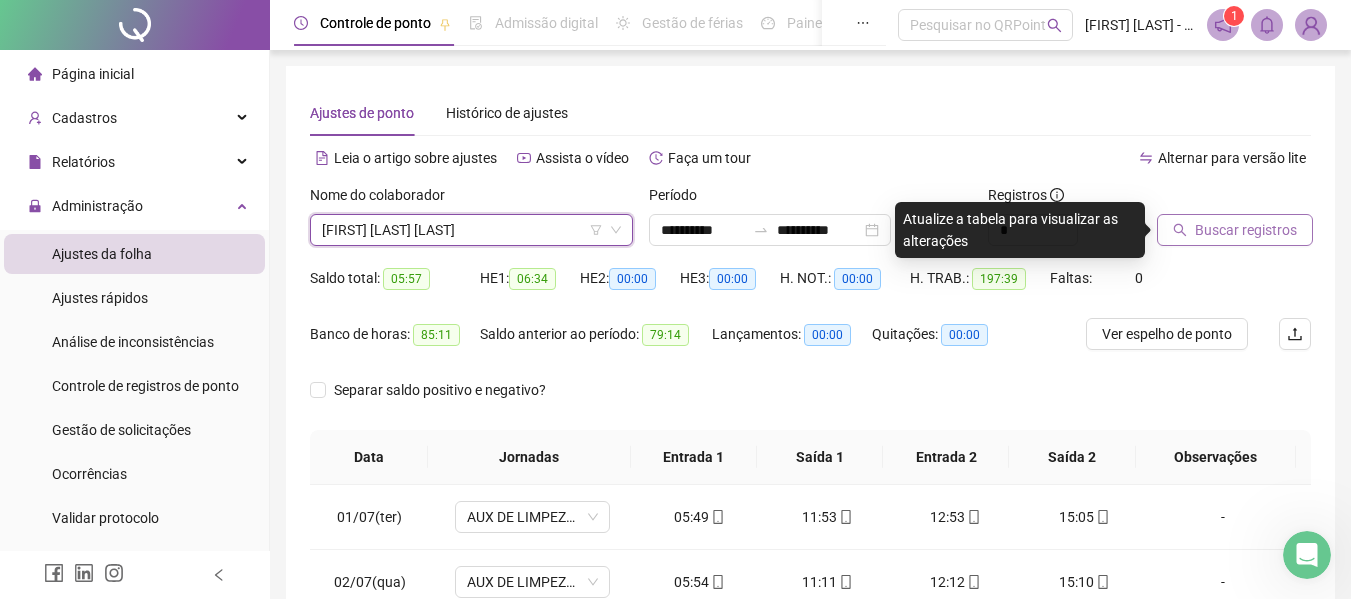 click on "Buscar registros" at bounding box center (1246, 230) 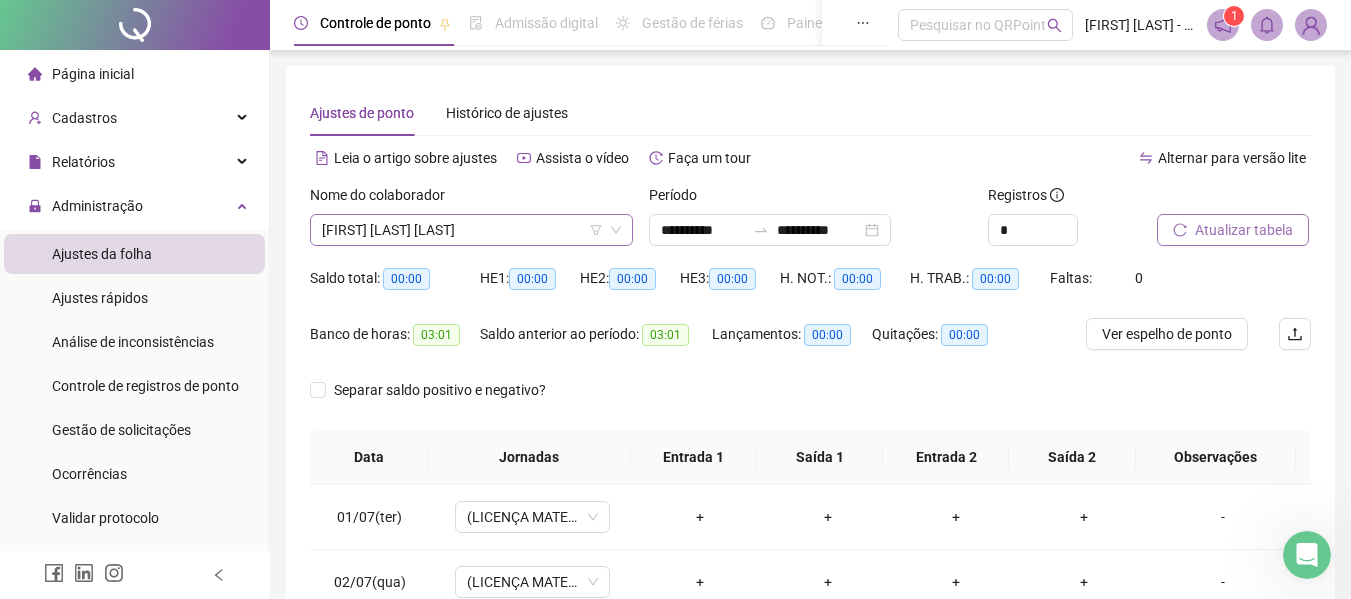 click on "MILENA MENDONÇA DE SANTANA" at bounding box center [471, 230] 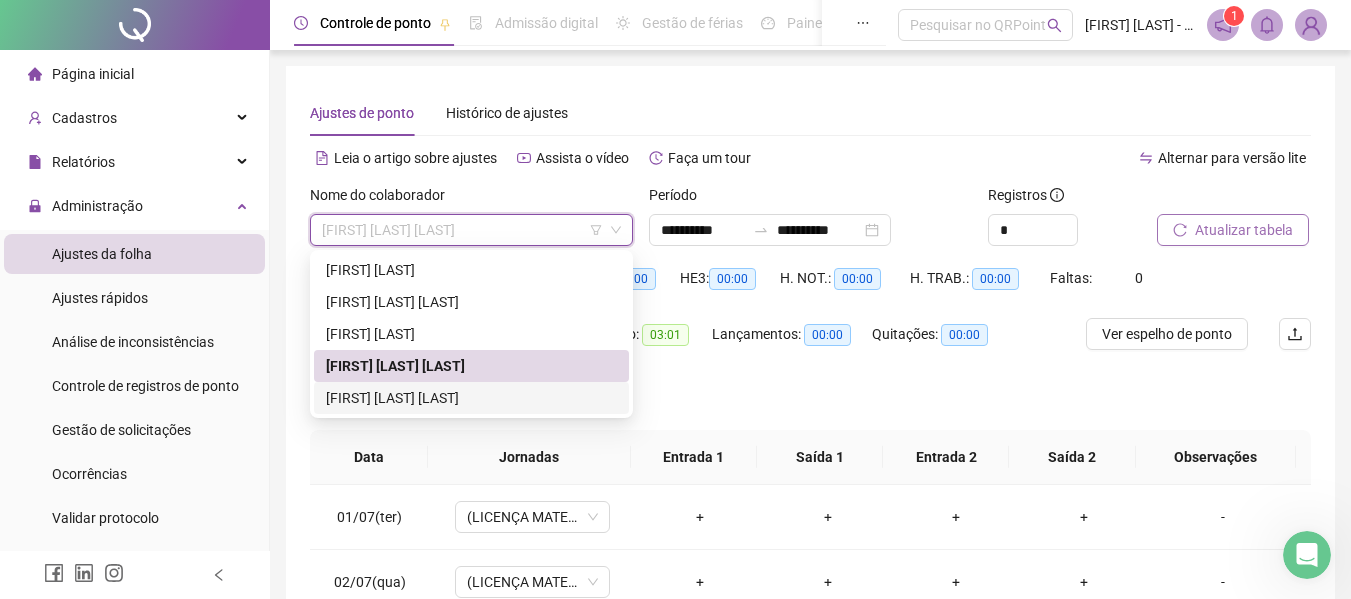 click on "VITORIA DA SILVA MIRANDA" at bounding box center [471, 398] 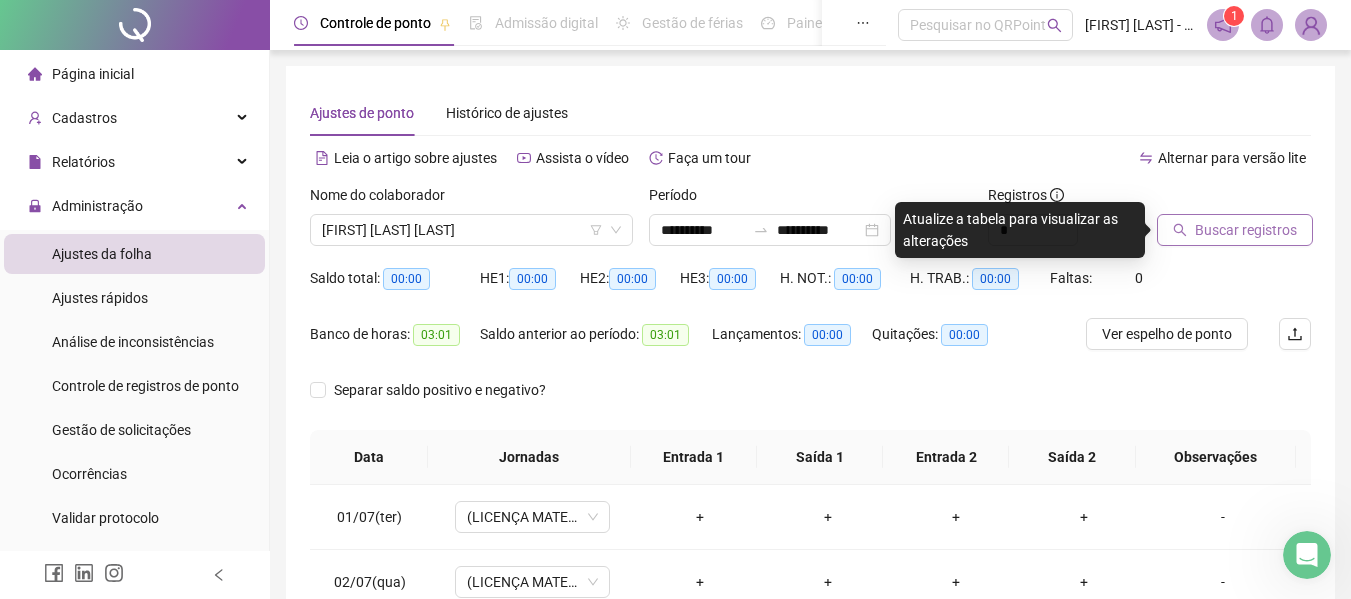 click on "Buscar registros" at bounding box center (1246, 230) 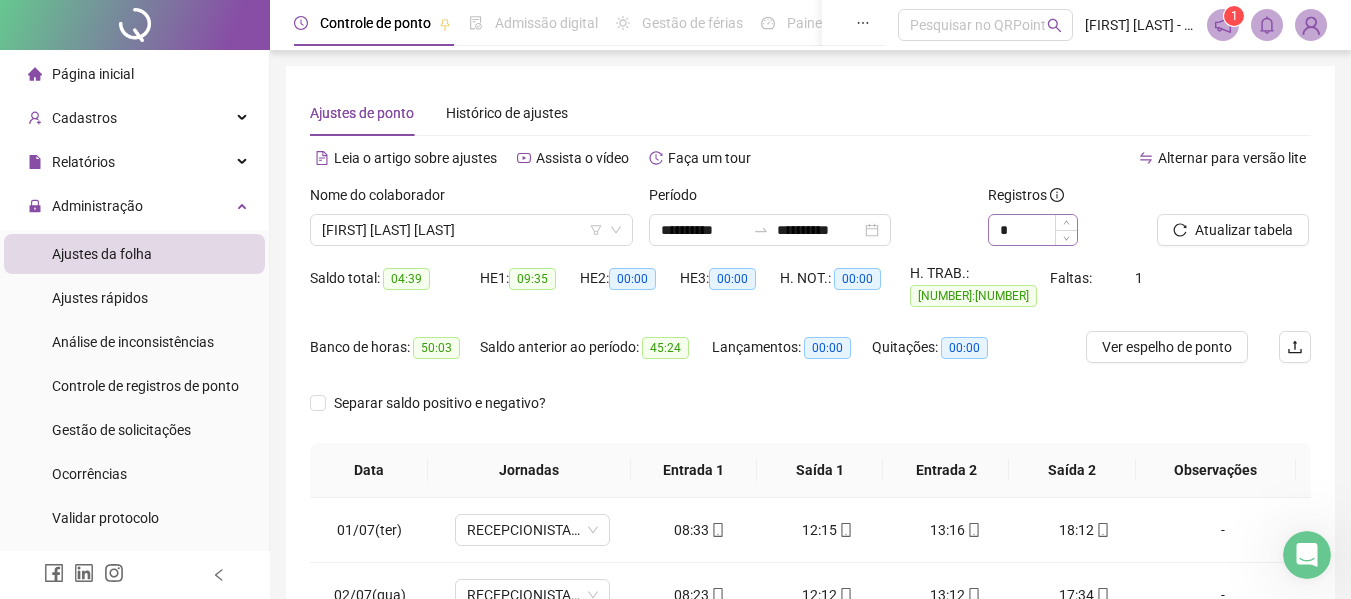 drag, startPoint x: 1162, startPoint y: 329, endPoint x: 1015, endPoint y: 231, distance: 176.67201 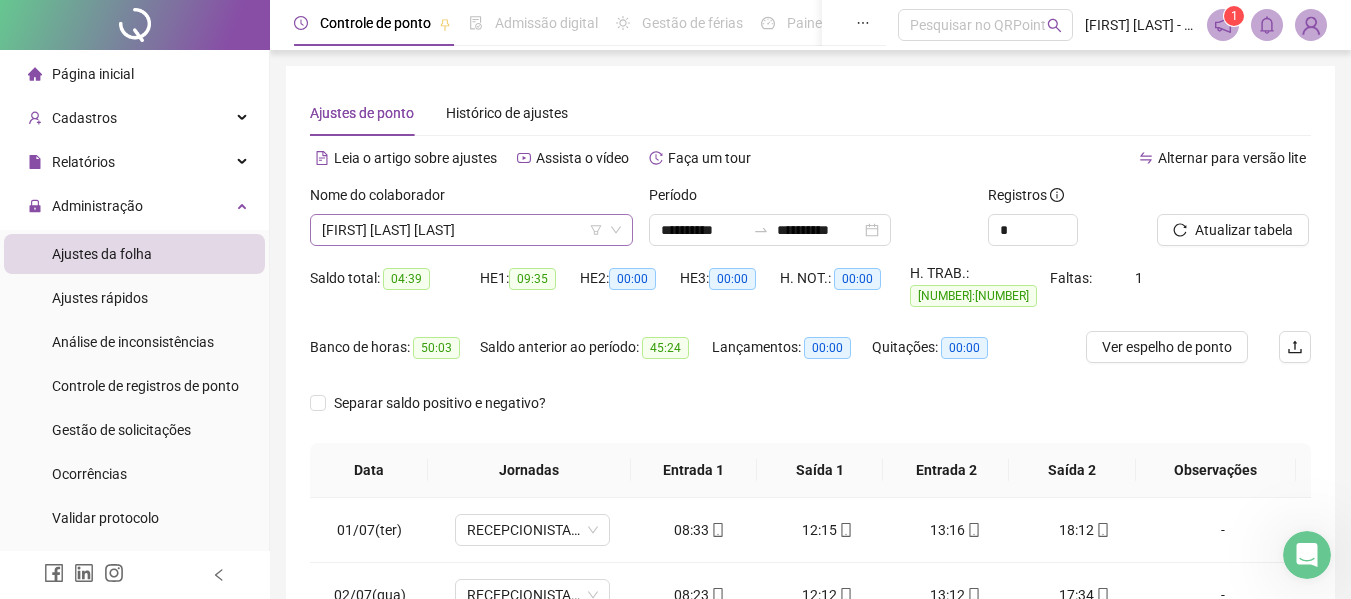 click on "VITORIA DA SILVA MIRANDA" at bounding box center (471, 230) 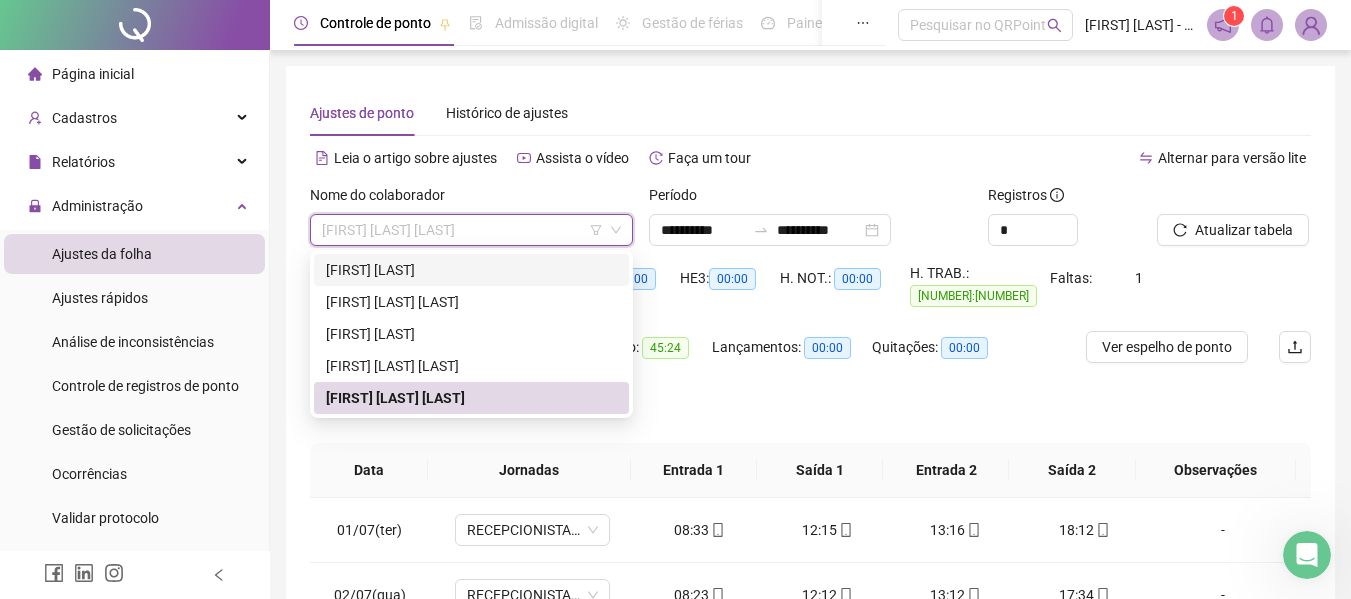 click on "ELISANGELA BARBOSA" at bounding box center (471, 270) 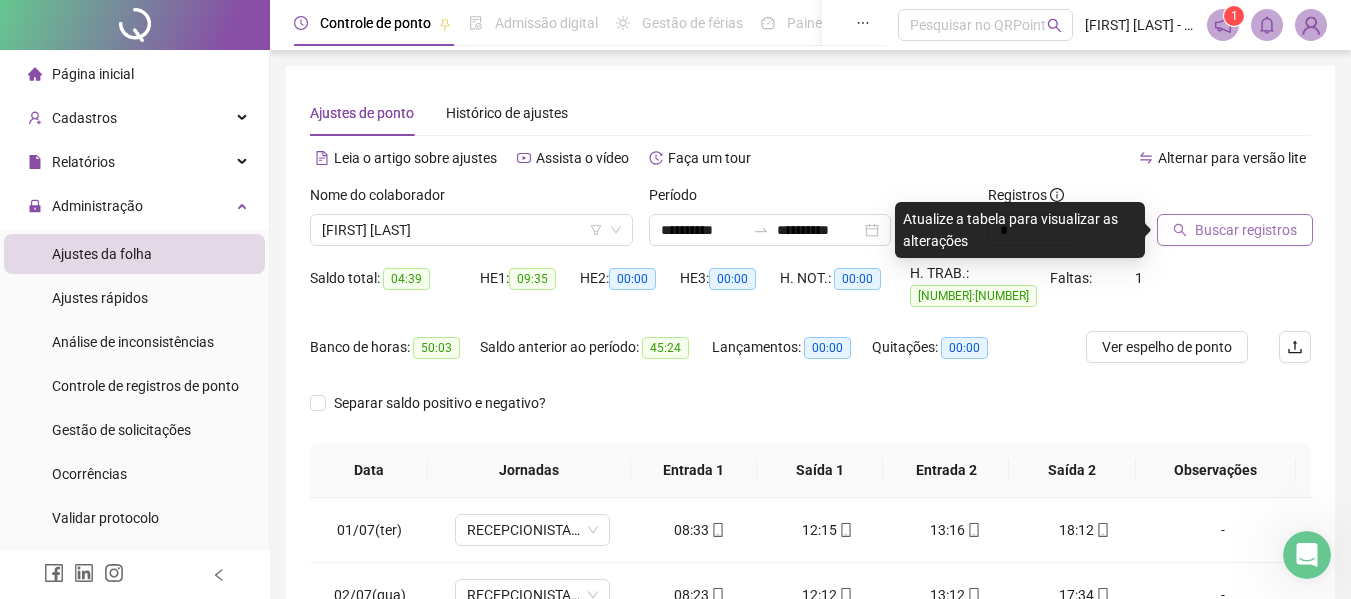click on "Buscar registros" at bounding box center [1235, 230] 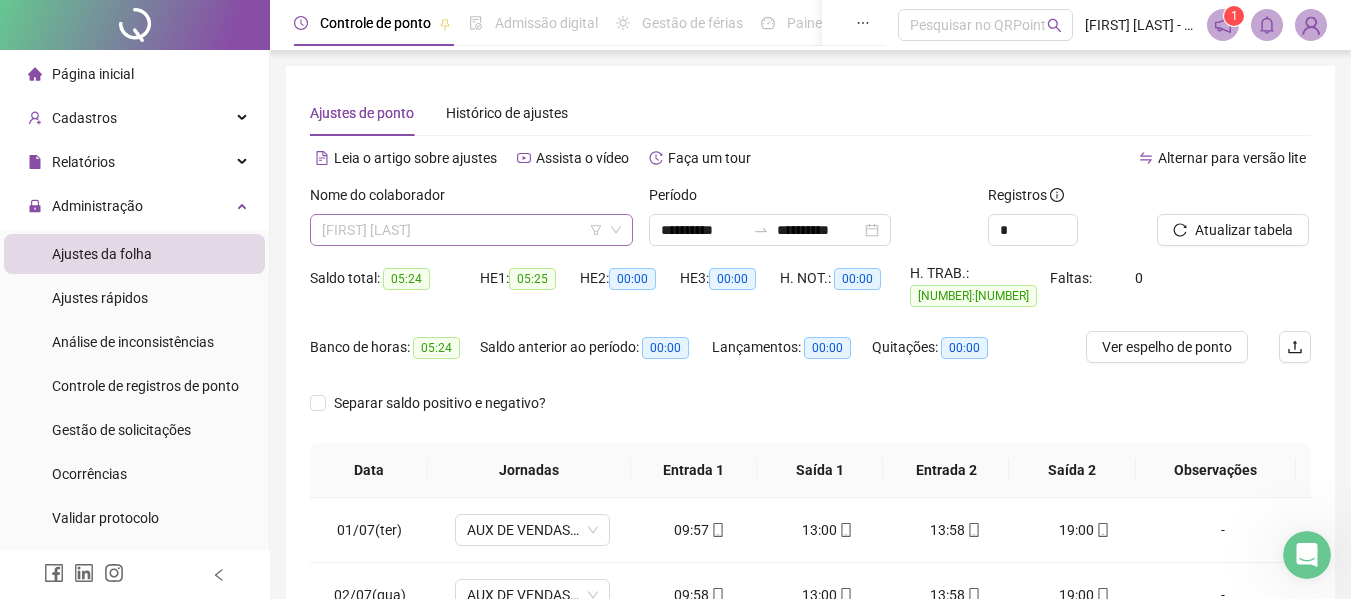 click on "ELISANGELA BARBOSA" at bounding box center [471, 230] 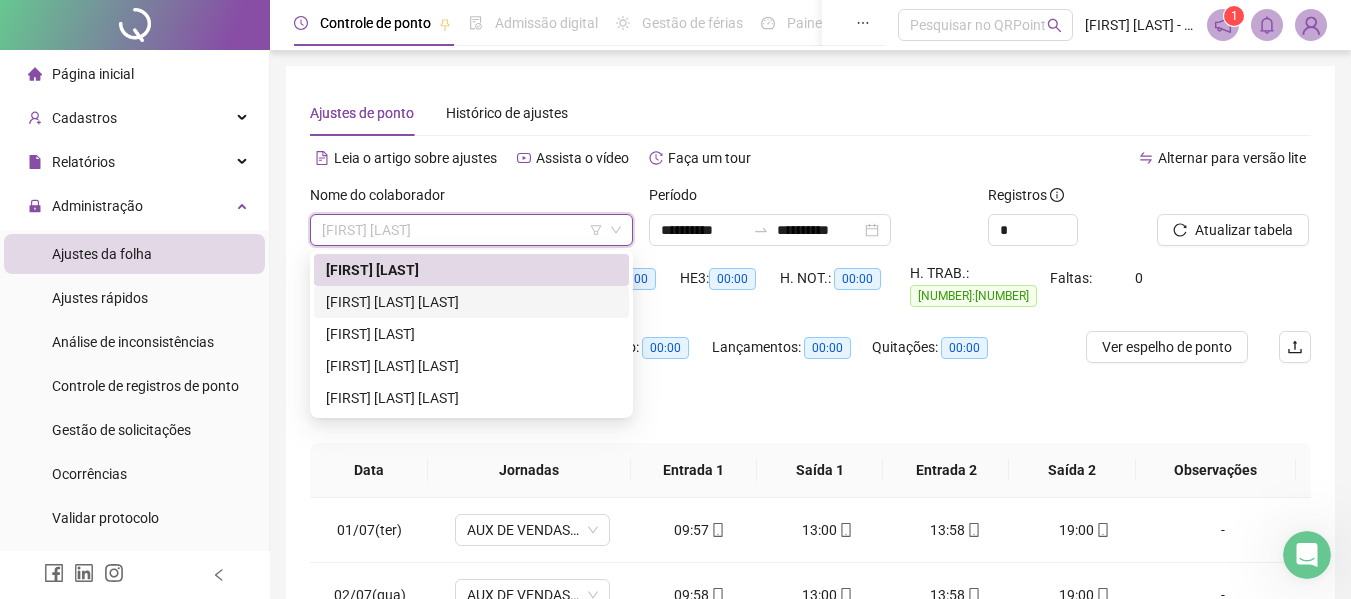 click on "GABRIELA DE CASSIA DOS SANTOS" at bounding box center (471, 302) 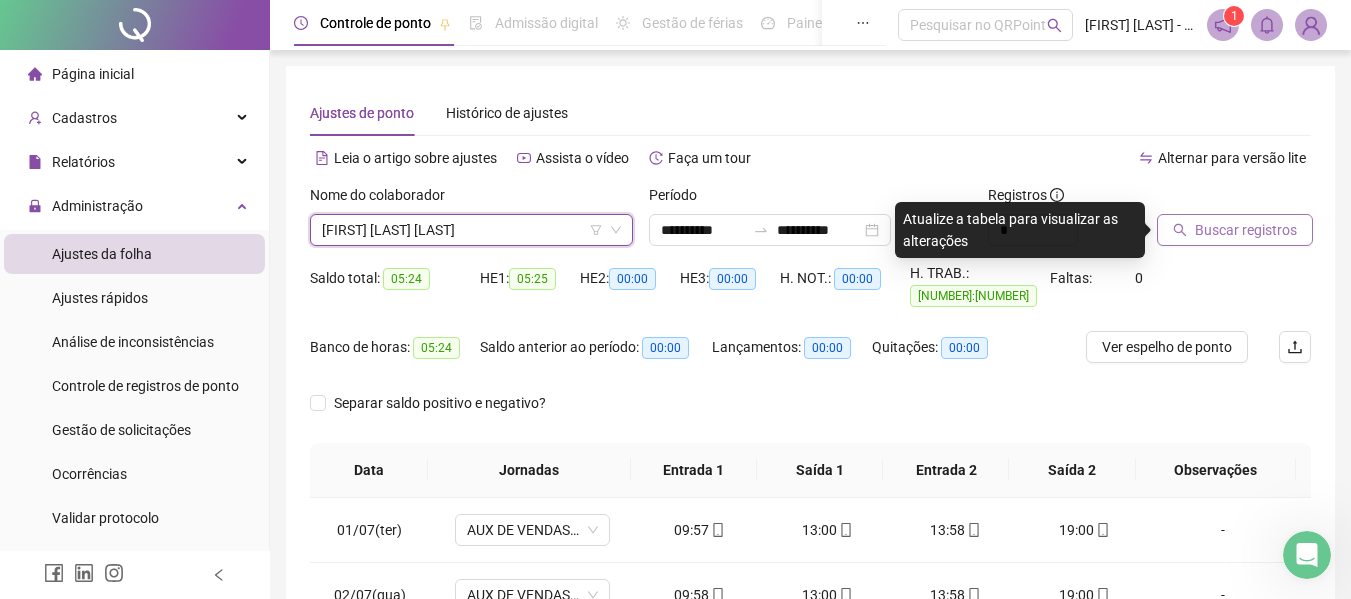click on "Buscar registros" at bounding box center [1246, 230] 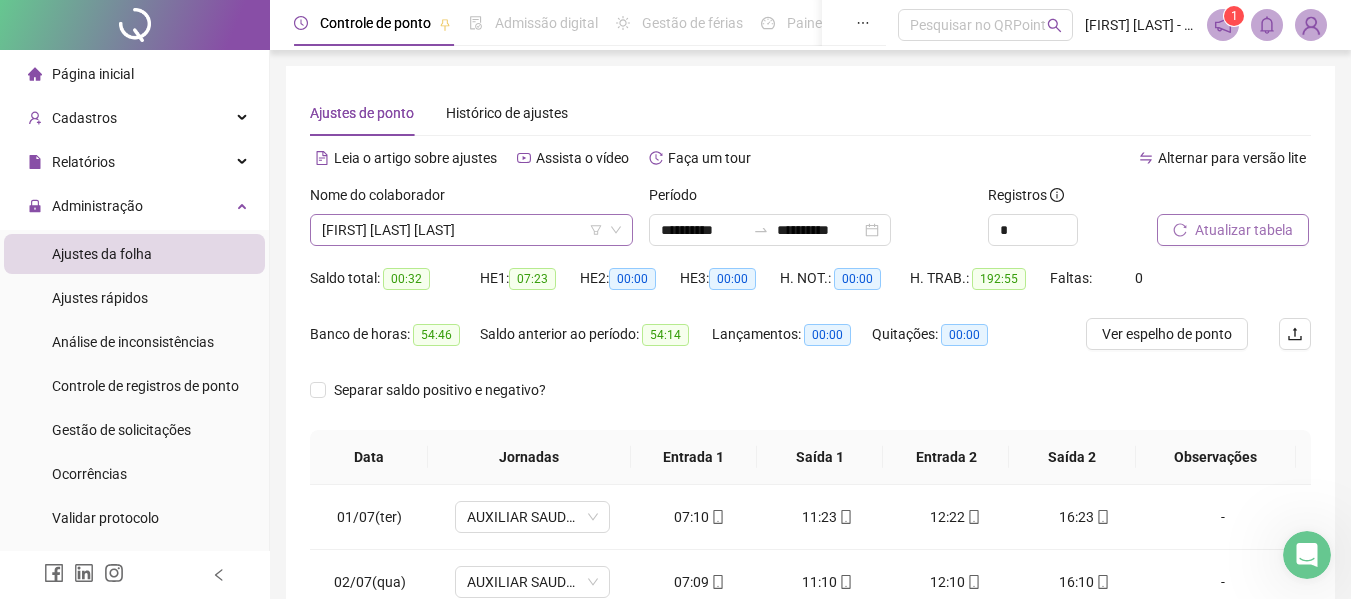 click on "GABRIELA DE CASSIA DOS SANTOS" at bounding box center (471, 230) 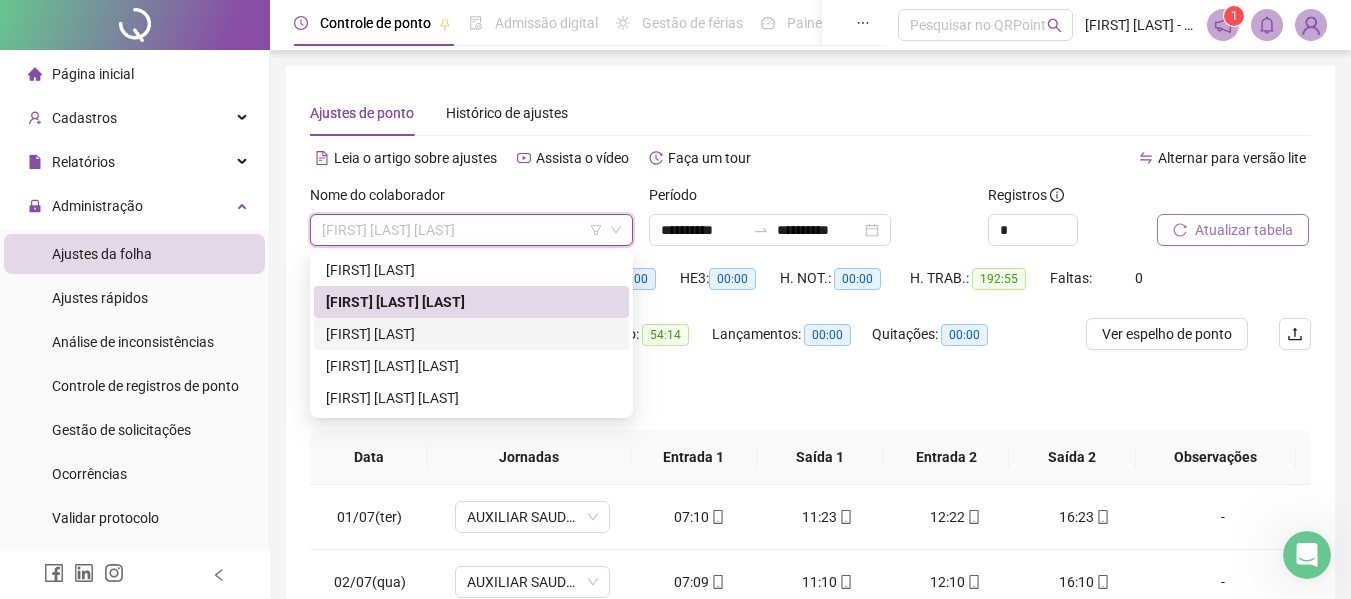 click on "JUCIMARA DOS SANTOS" at bounding box center [471, 334] 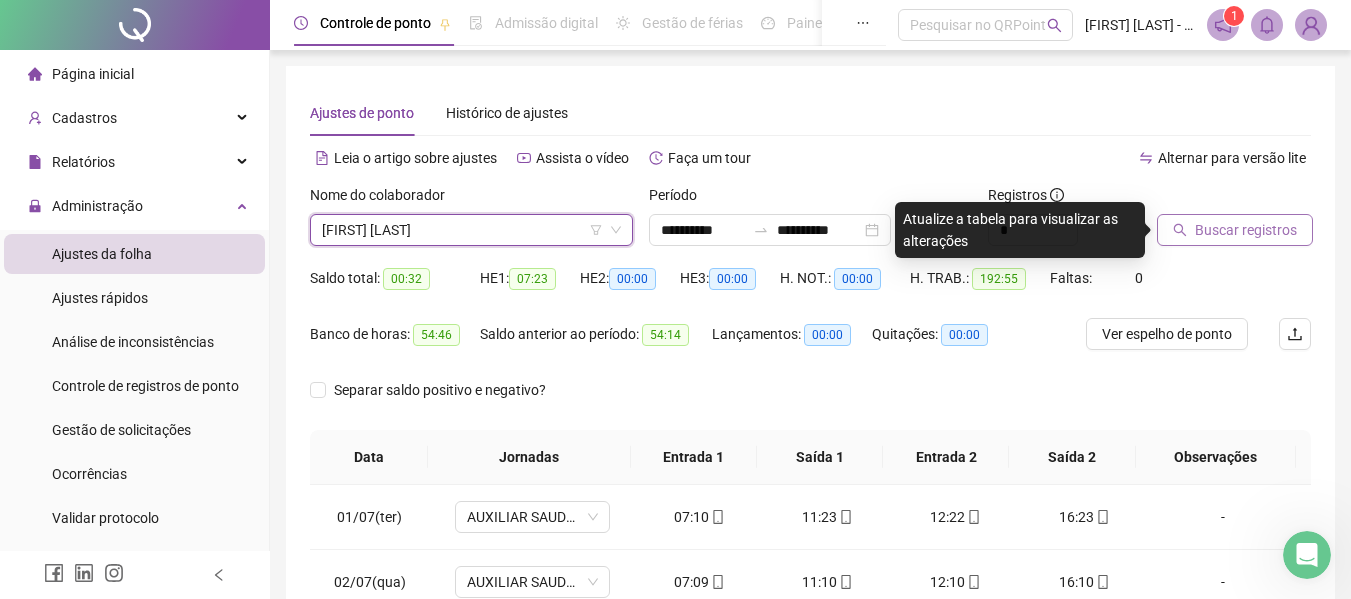 click on "Buscar registros" at bounding box center (1246, 230) 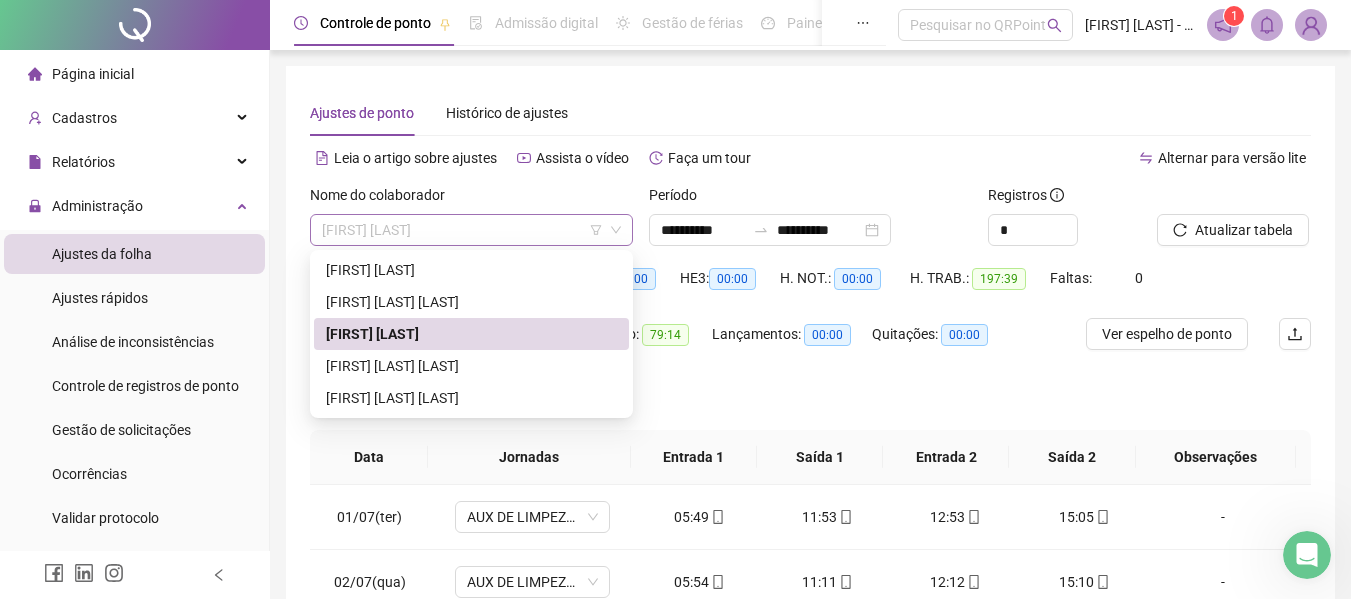 click on "JUCIMARA DOS SANTOS" at bounding box center [471, 230] 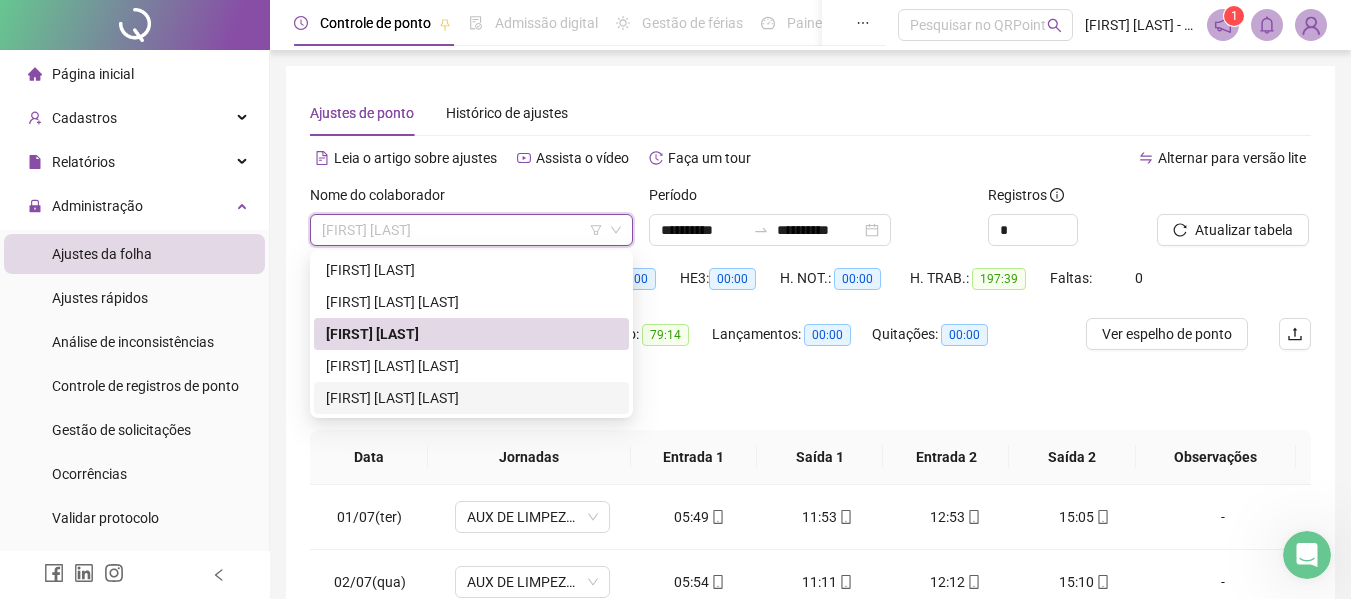 click on "VITORIA DA SILVA MIRANDA" at bounding box center [471, 398] 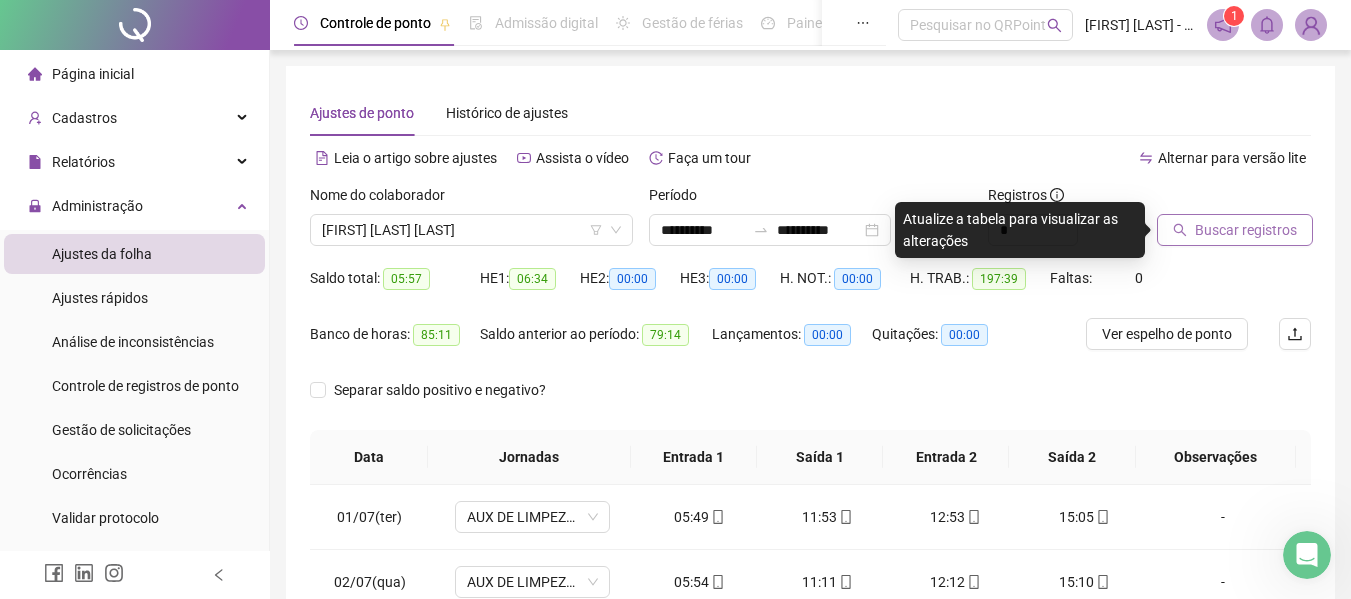 click on "Buscar registros" at bounding box center (1246, 230) 